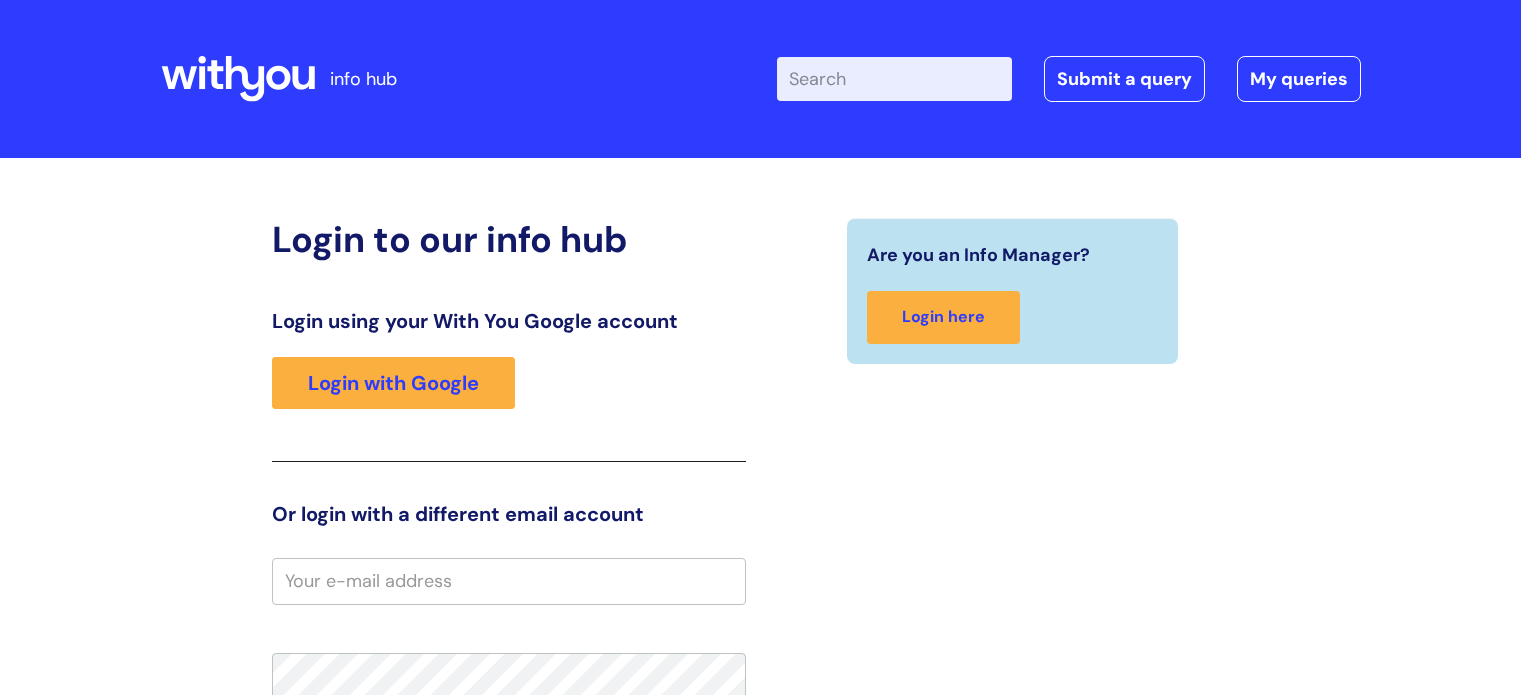 scroll, scrollTop: 0, scrollLeft: 0, axis: both 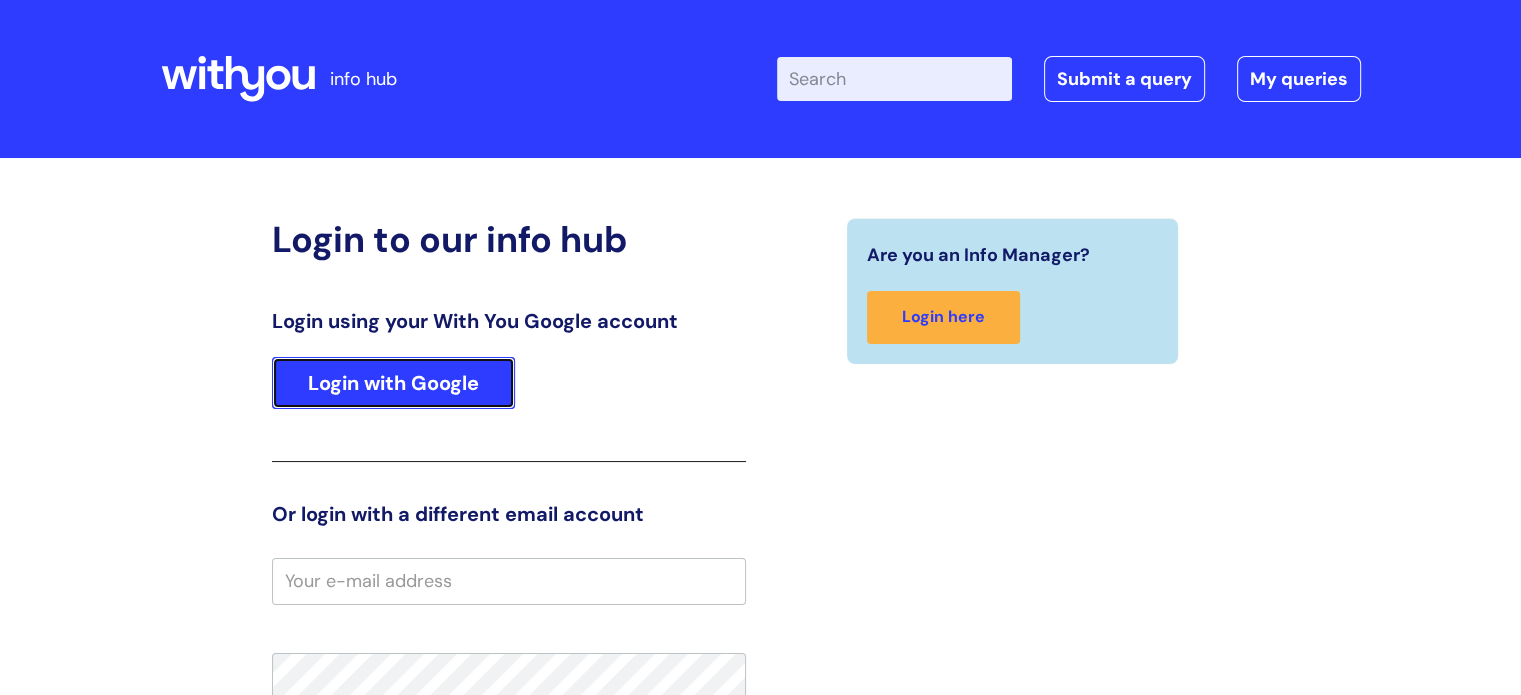 click on "Login with Google" at bounding box center (393, 383) 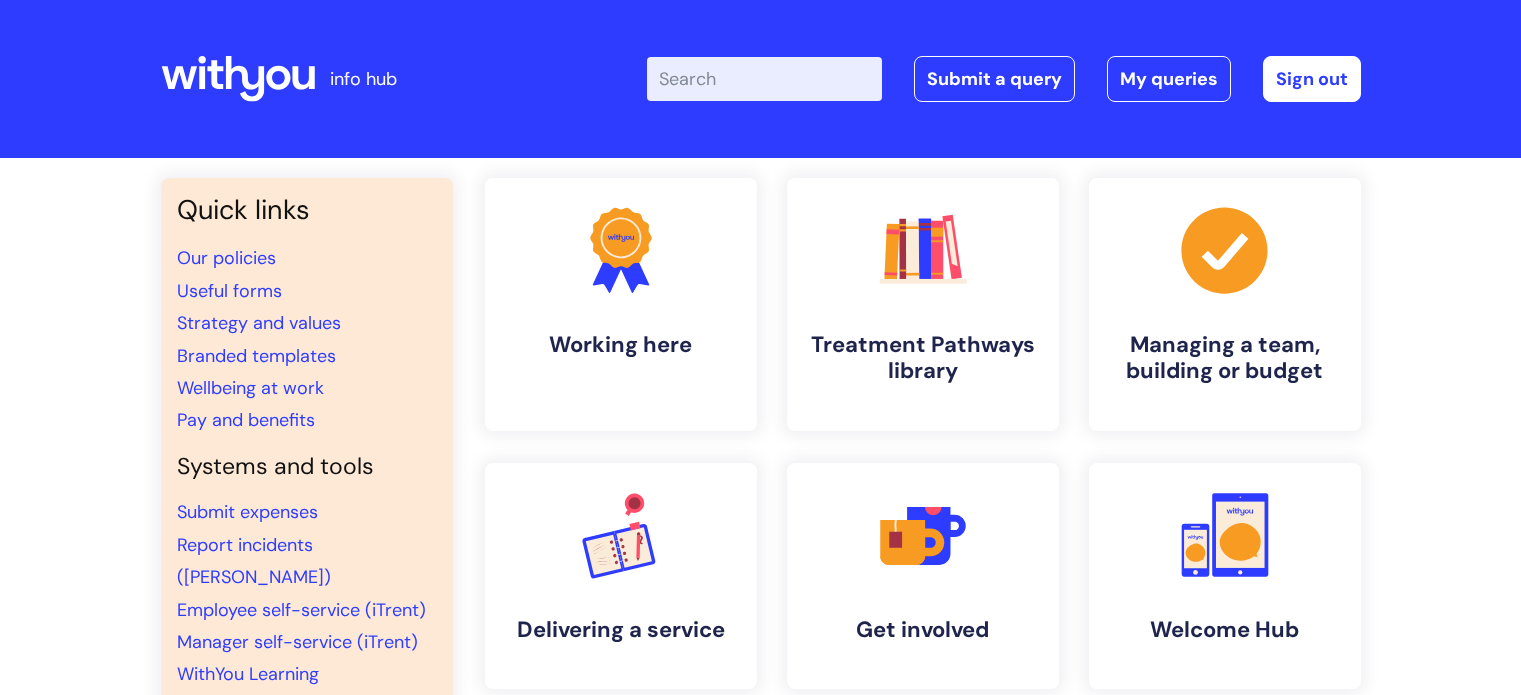 scroll, scrollTop: 0, scrollLeft: 0, axis: both 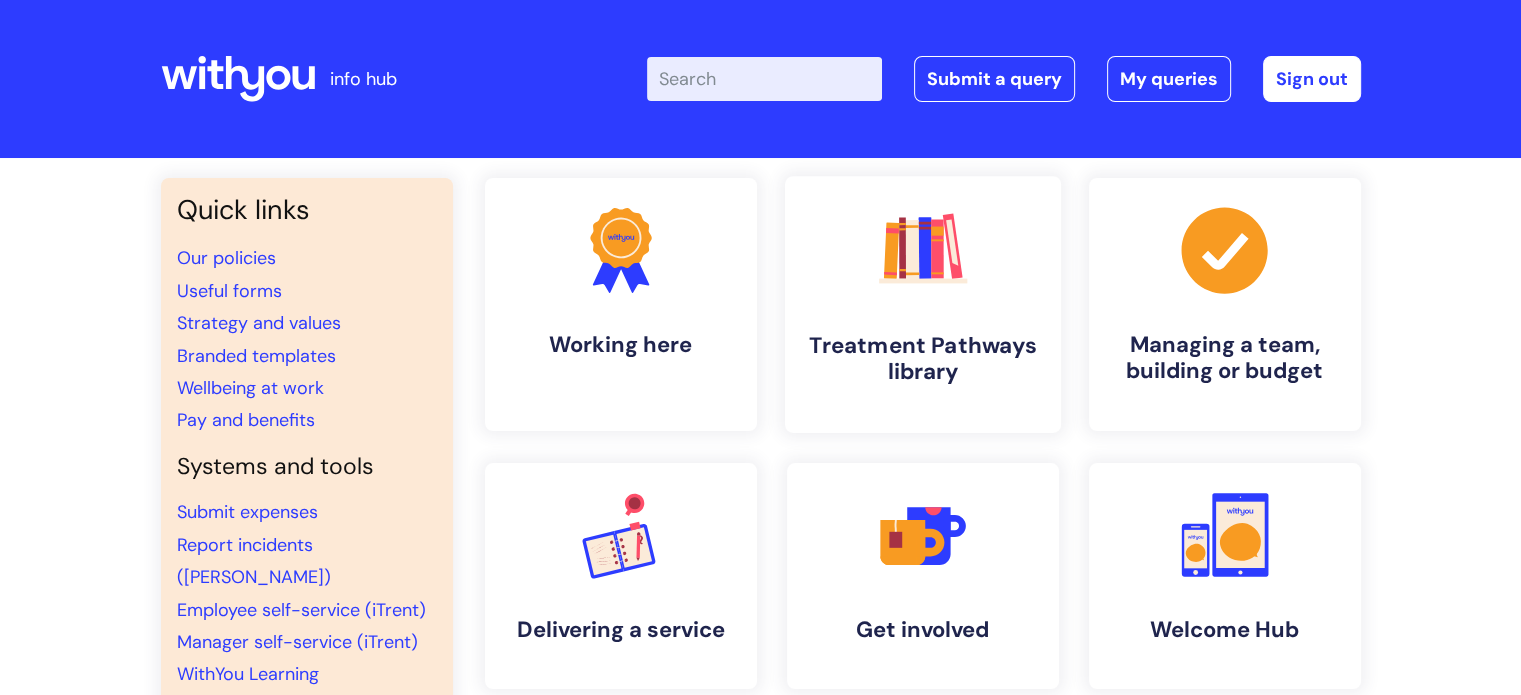 click on "Treatment Pathways library" at bounding box center (923, 359) 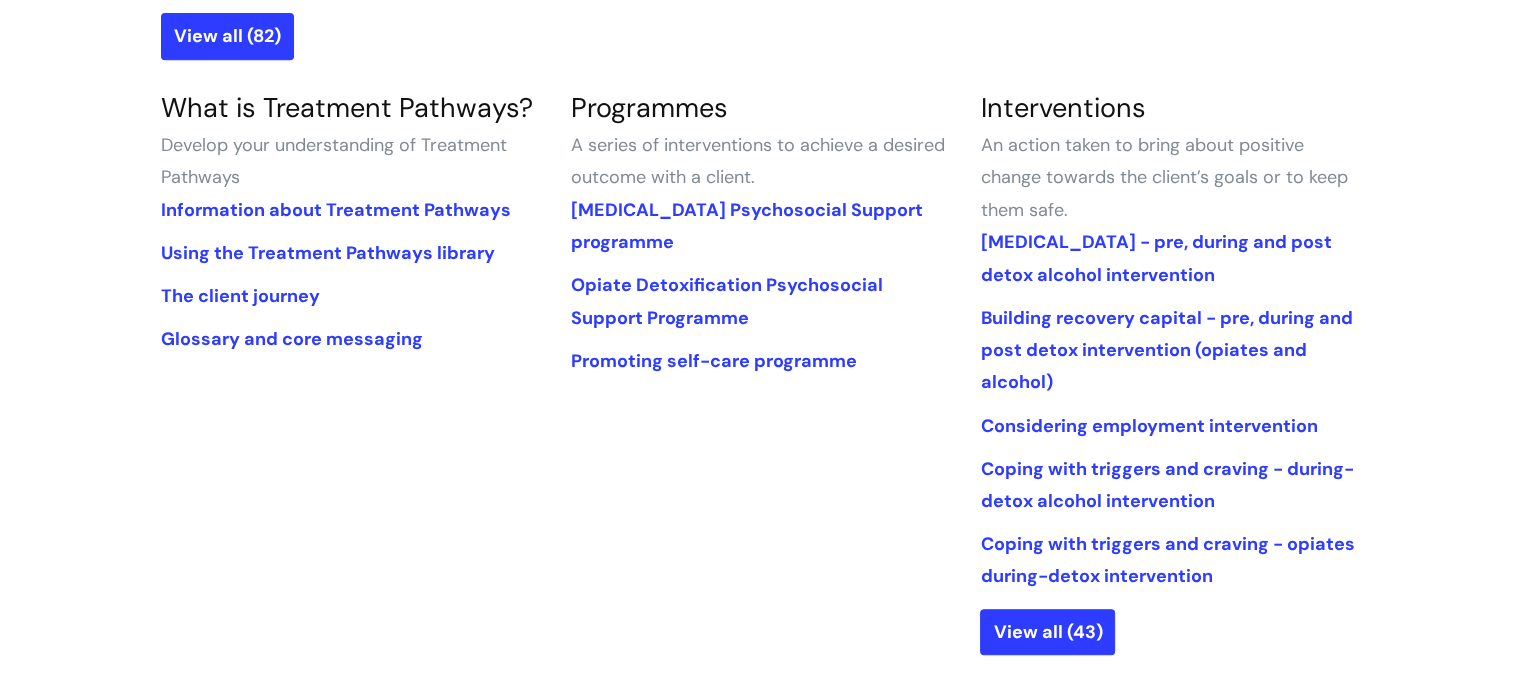 scroll, scrollTop: 928, scrollLeft: 0, axis: vertical 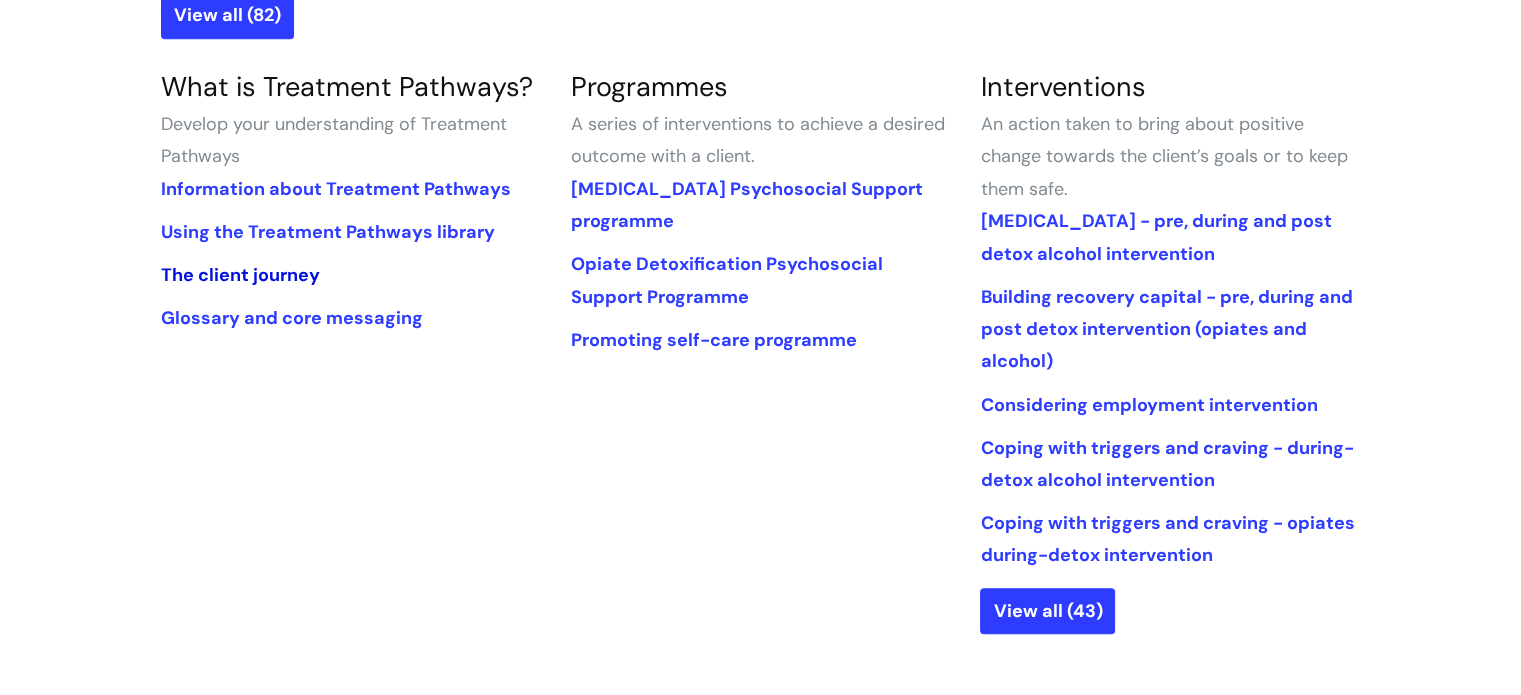 click on "The client journey" at bounding box center [240, 275] 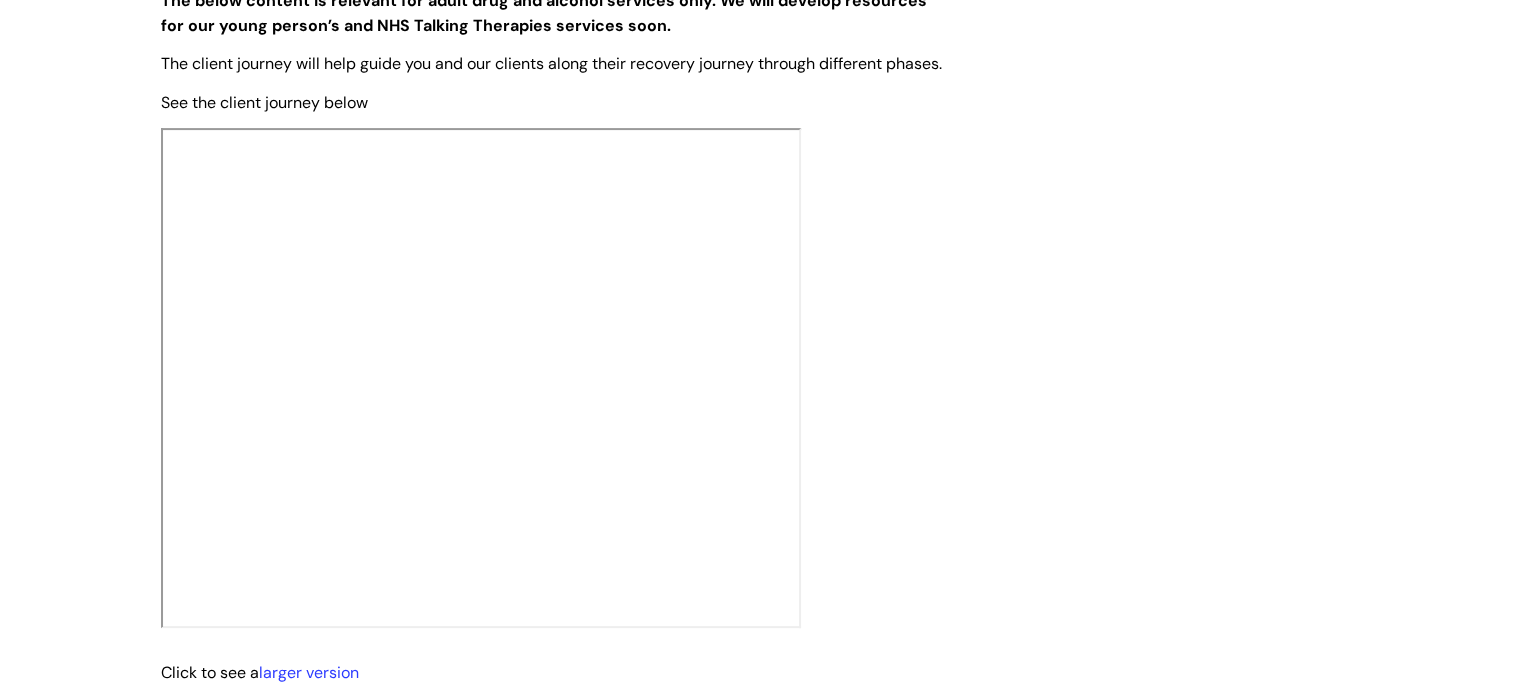 scroll, scrollTop: 524, scrollLeft: 0, axis: vertical 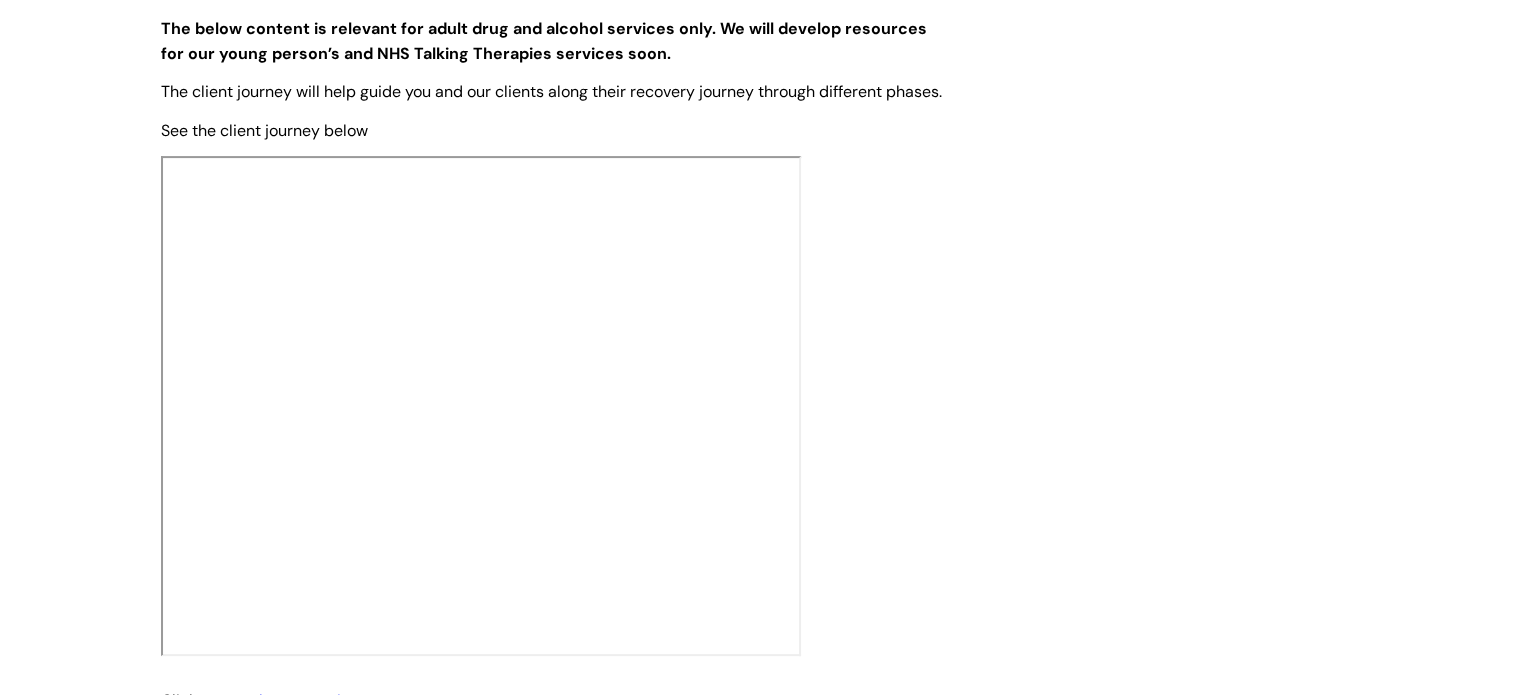 click on "The client journey
Modified on: Wed, 22 Nov, 2023 at  8:21 AM
Use this to Understand the client journey and how it impacts you and our clients. The below content is relevant for adult drug and alcohol services only. We will develop resources for our young person’s and NHS Talking Therapies services soon.   The client journey will help guide you and our clients along their recovery journey through different phases.   See the client journey below   Click to see a  larger version    Why we do this The client journey has been designed to encourage client’s movement towards their recovery goal at a manageable pace, it will help prevent them from:   getting “stuck” in a specific part of their journey" at bounding box center [761, 751] 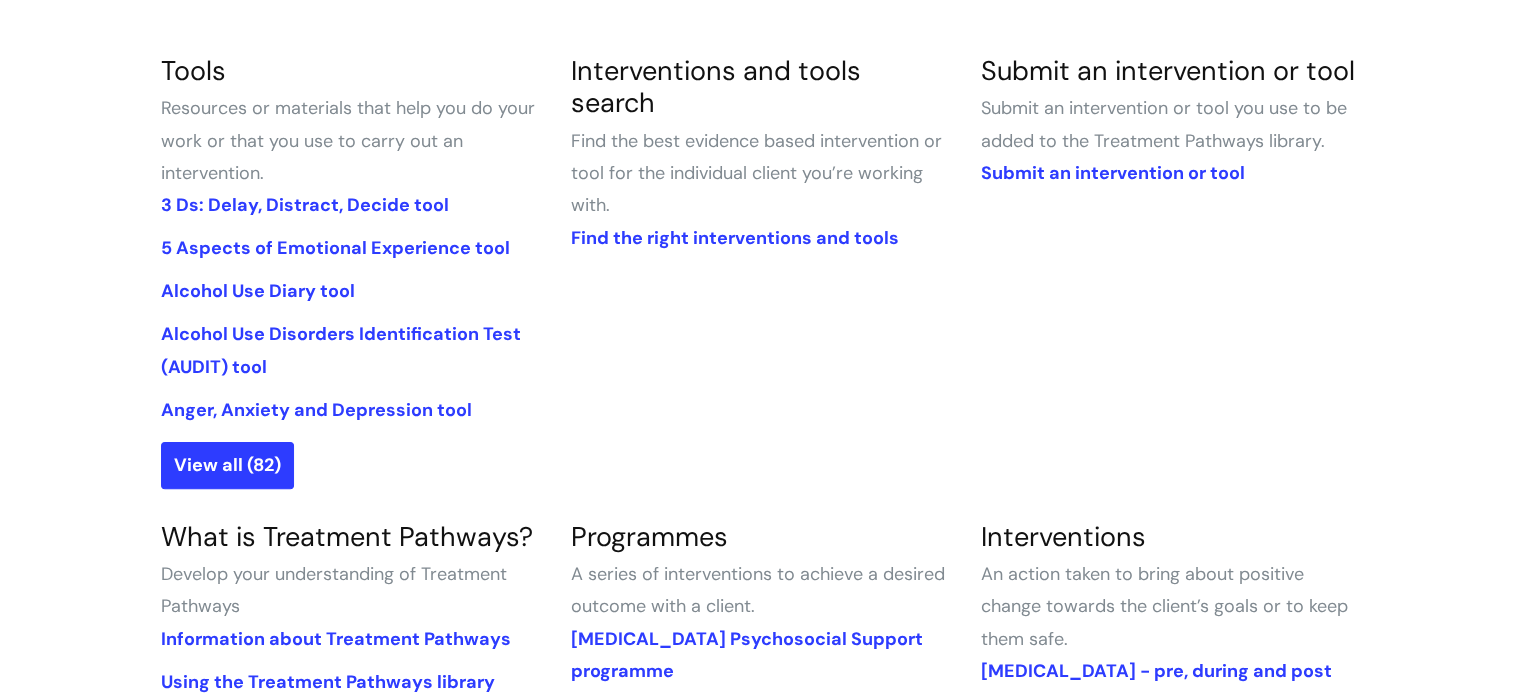 scroll, scrollTop: 479, scrollLeft: 0, axis: vertical 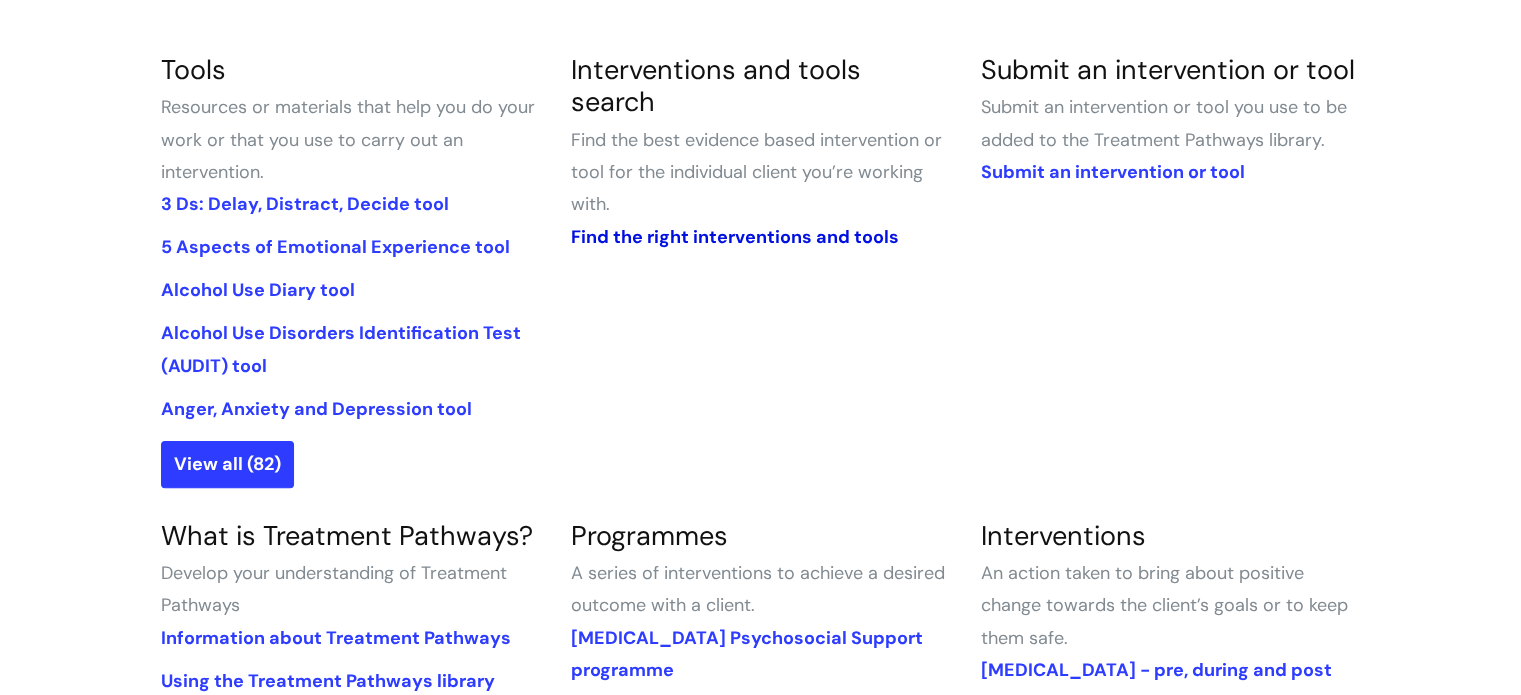 click on "Find the right interventions and tools" at bounding box center [734, 237] 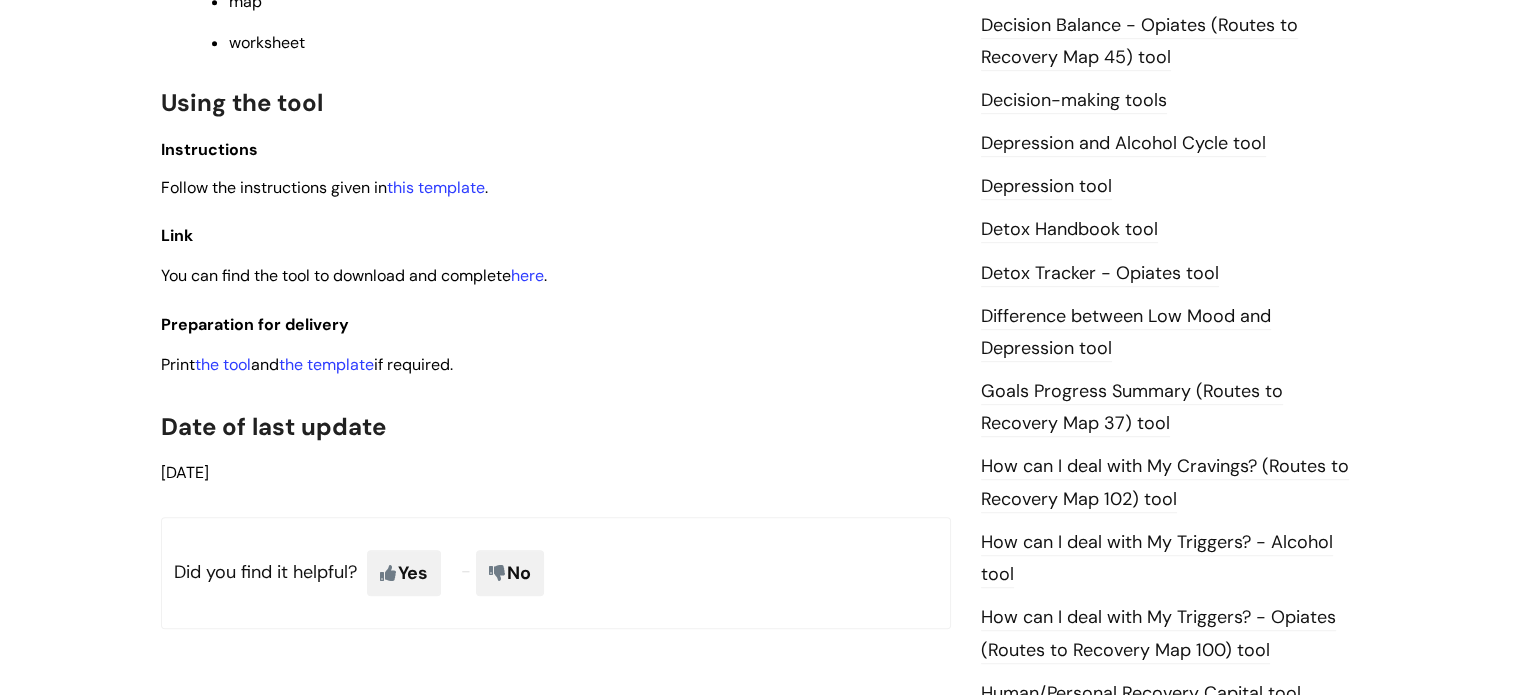 scroll, scrollTop: 1074, scrollLeft: 0, axis: vertical 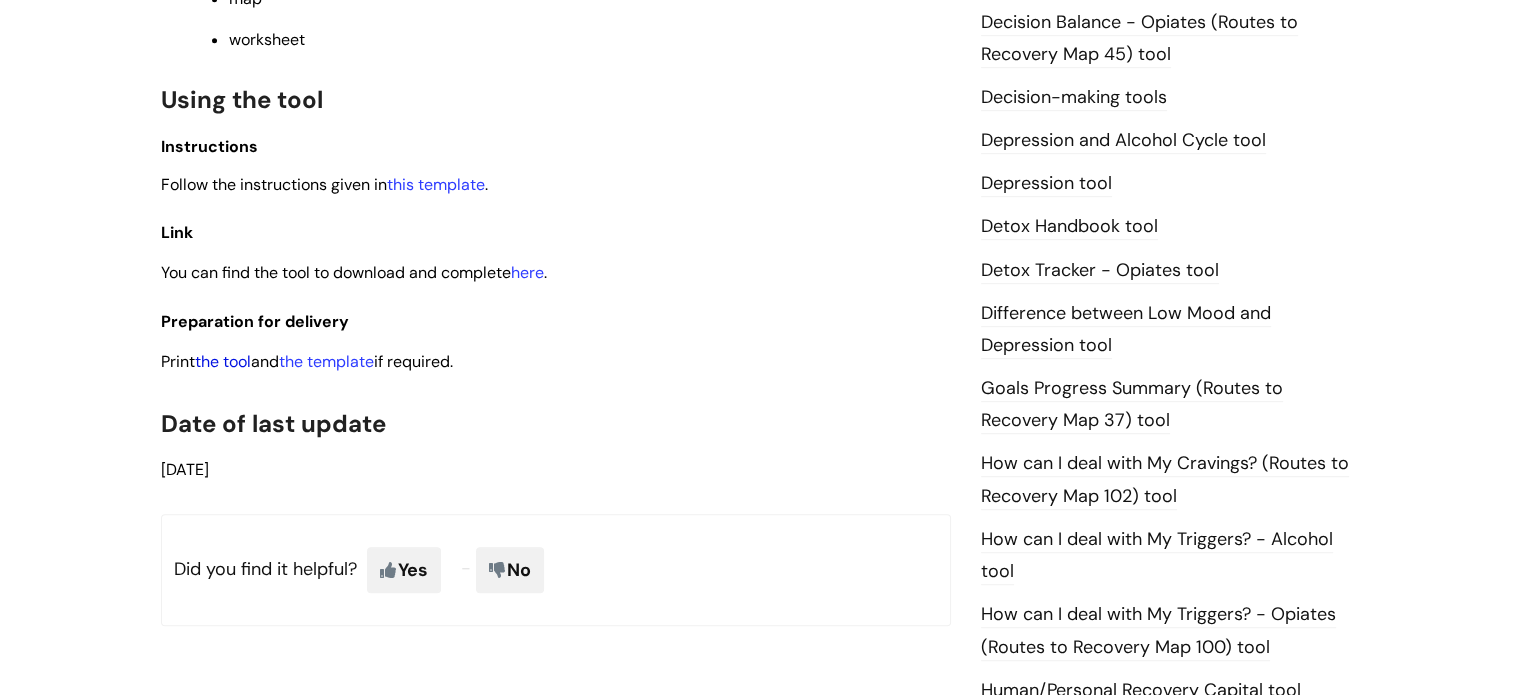 click on "the tool" at bounding box center (223, 361) 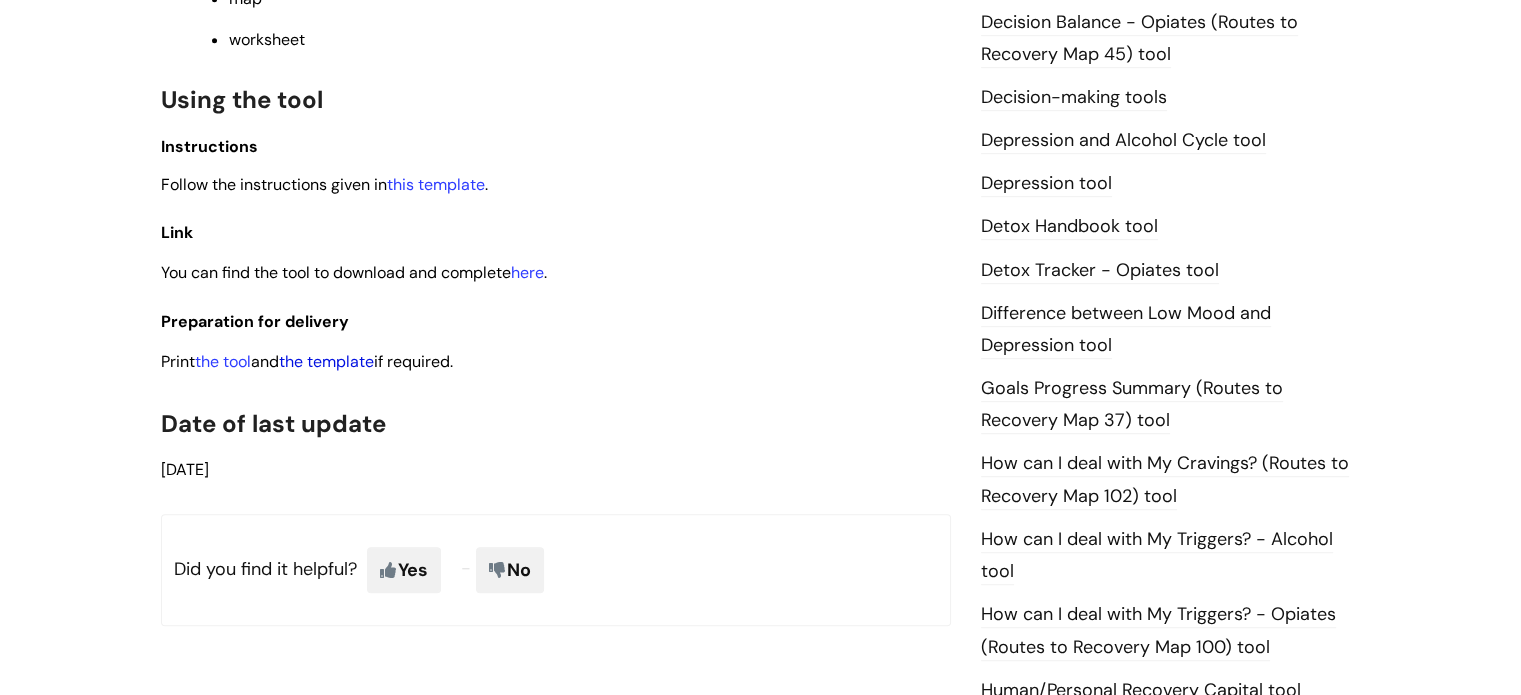 click on "the template" at bounding box center (326, 361) 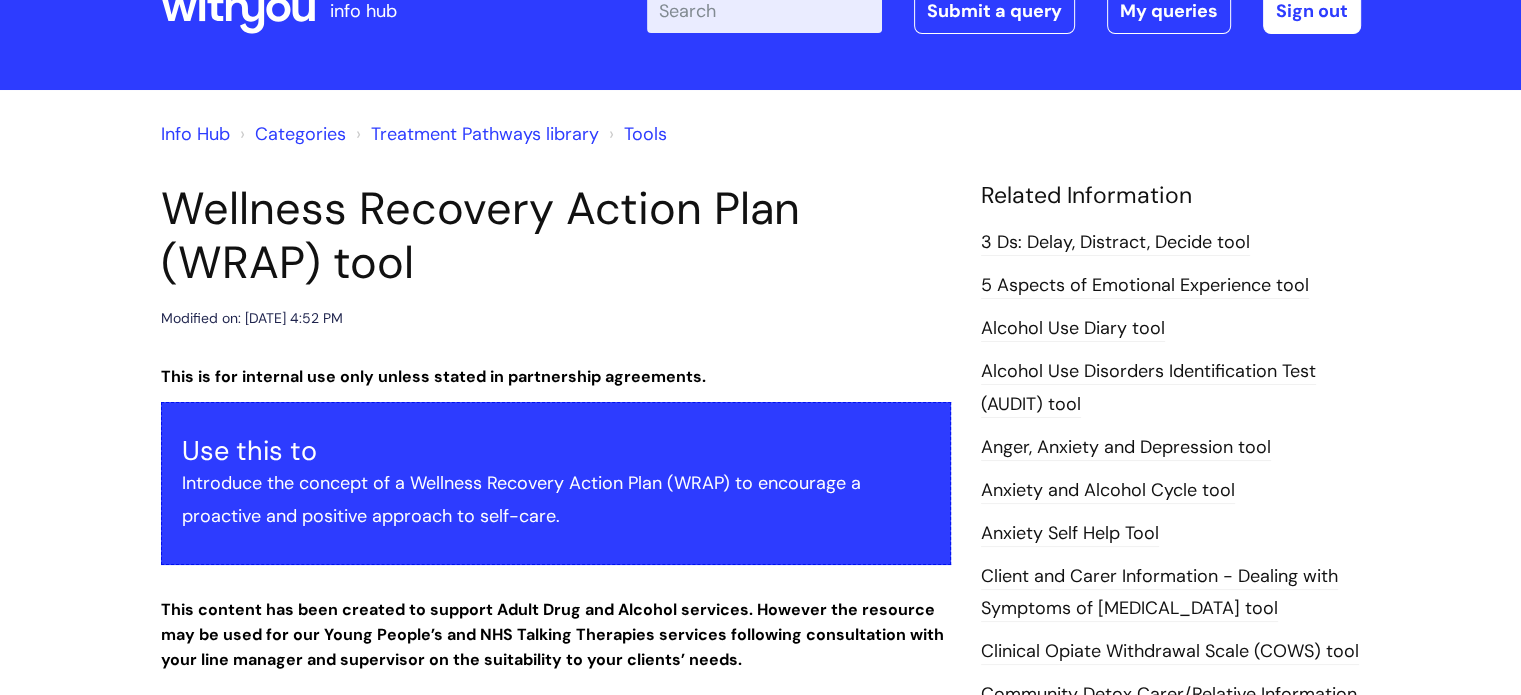 scroll, scrollTop: 0, scrollLeft: 0, axis: both 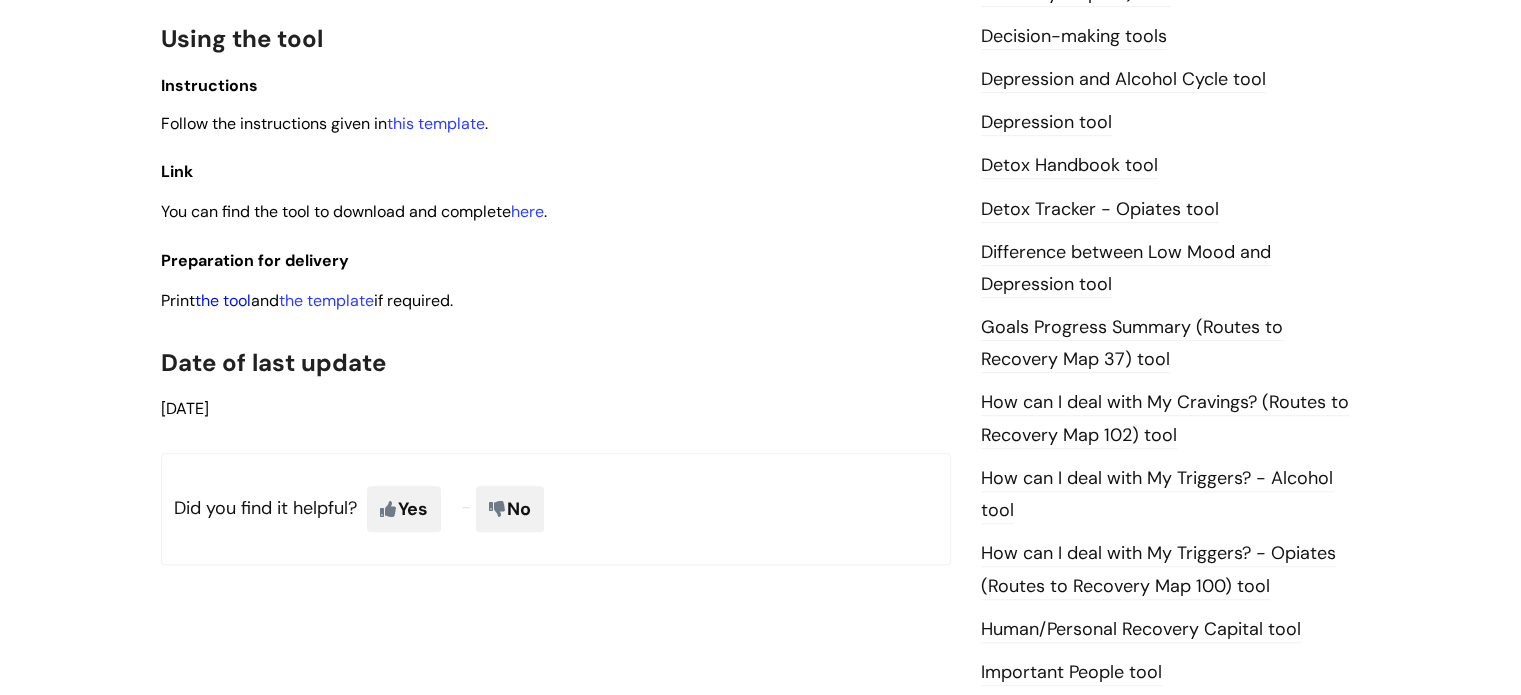 click on "the tool" at bounding box center (223, 300) 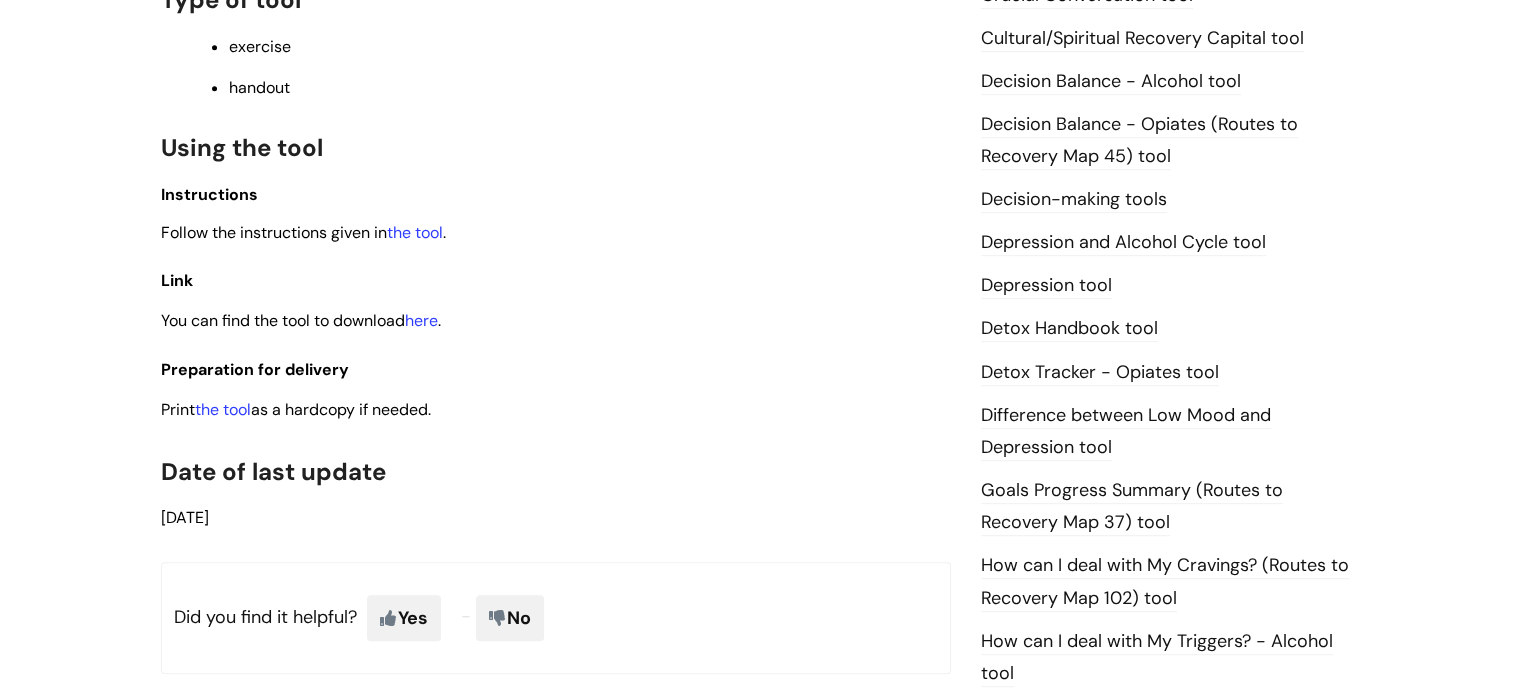 scroll, scrollTop: 983, scrollLeft: 0, axis: vertical 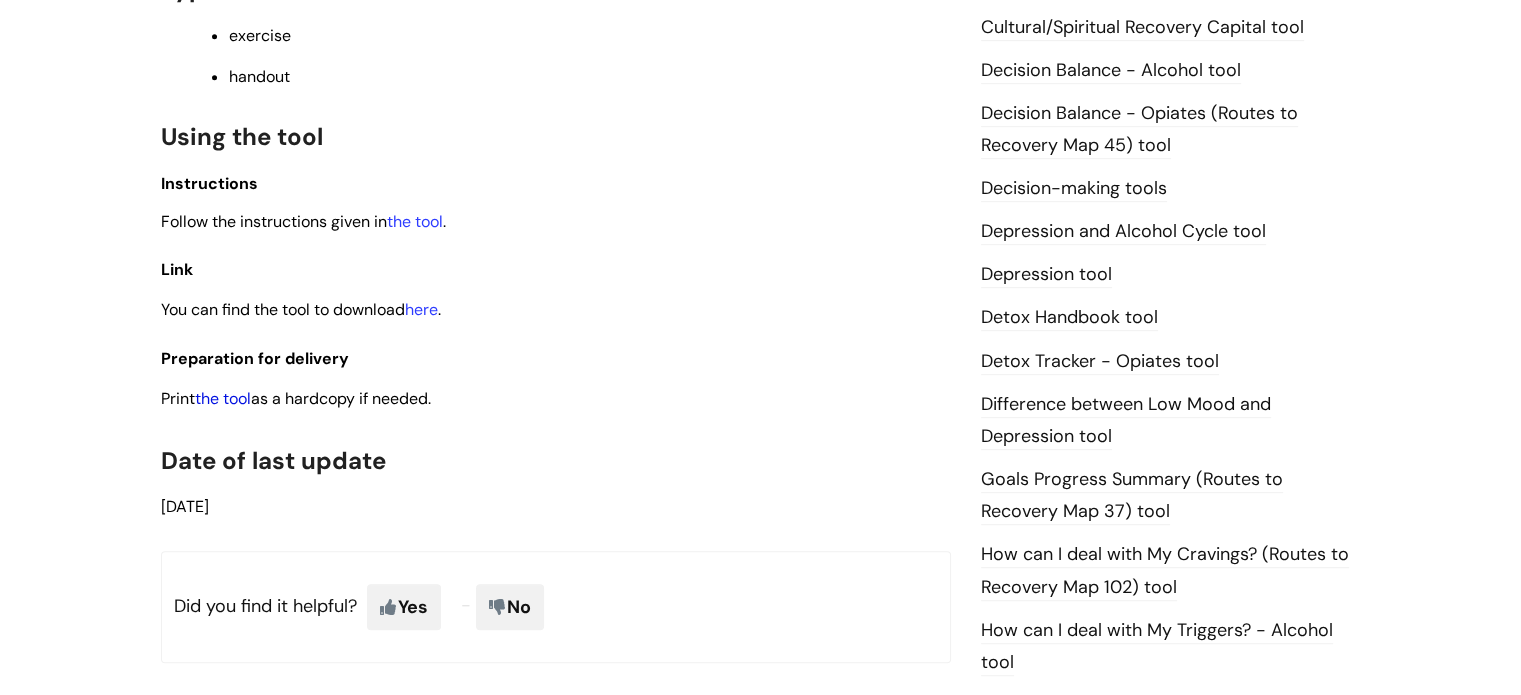 click on "the tool" at bounding box center [223, 398] 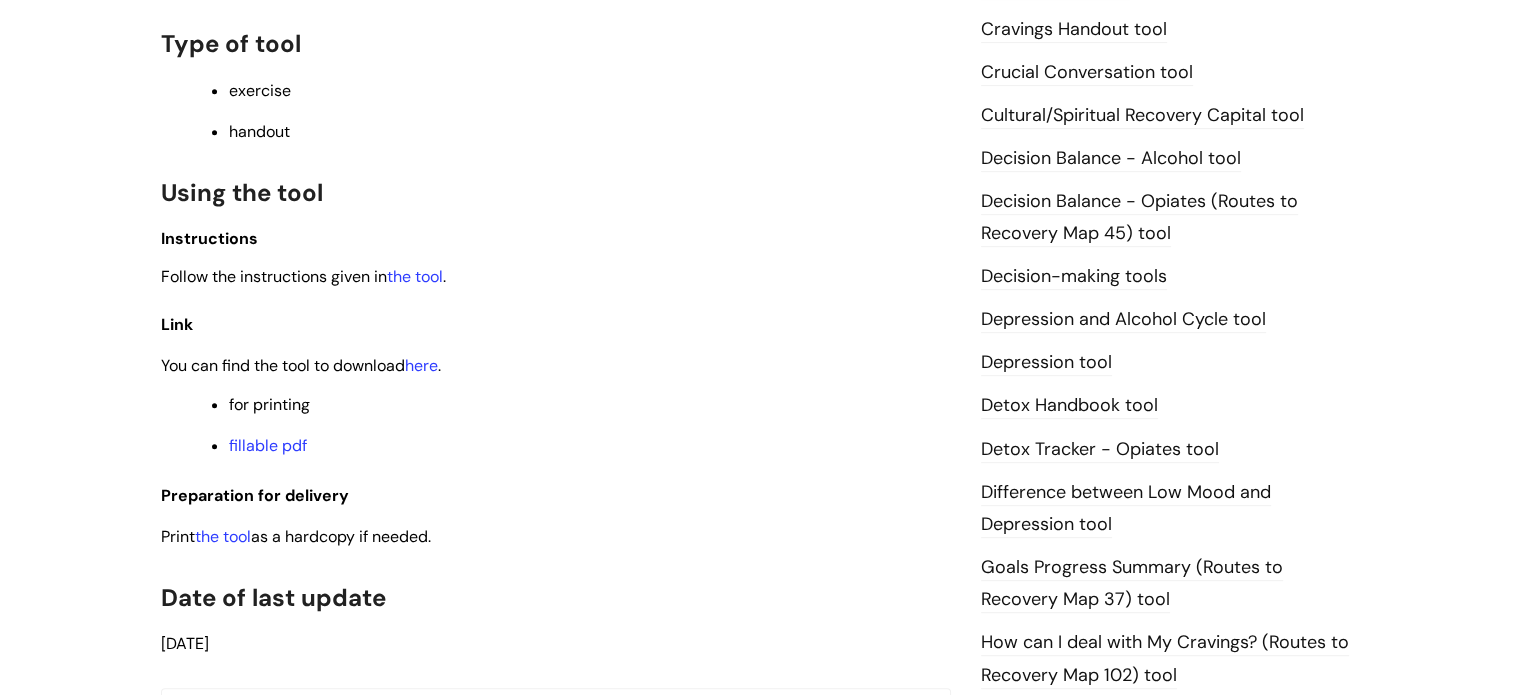 scroll, scrollTop: 908, scrollLeft: 0, axis: vertical 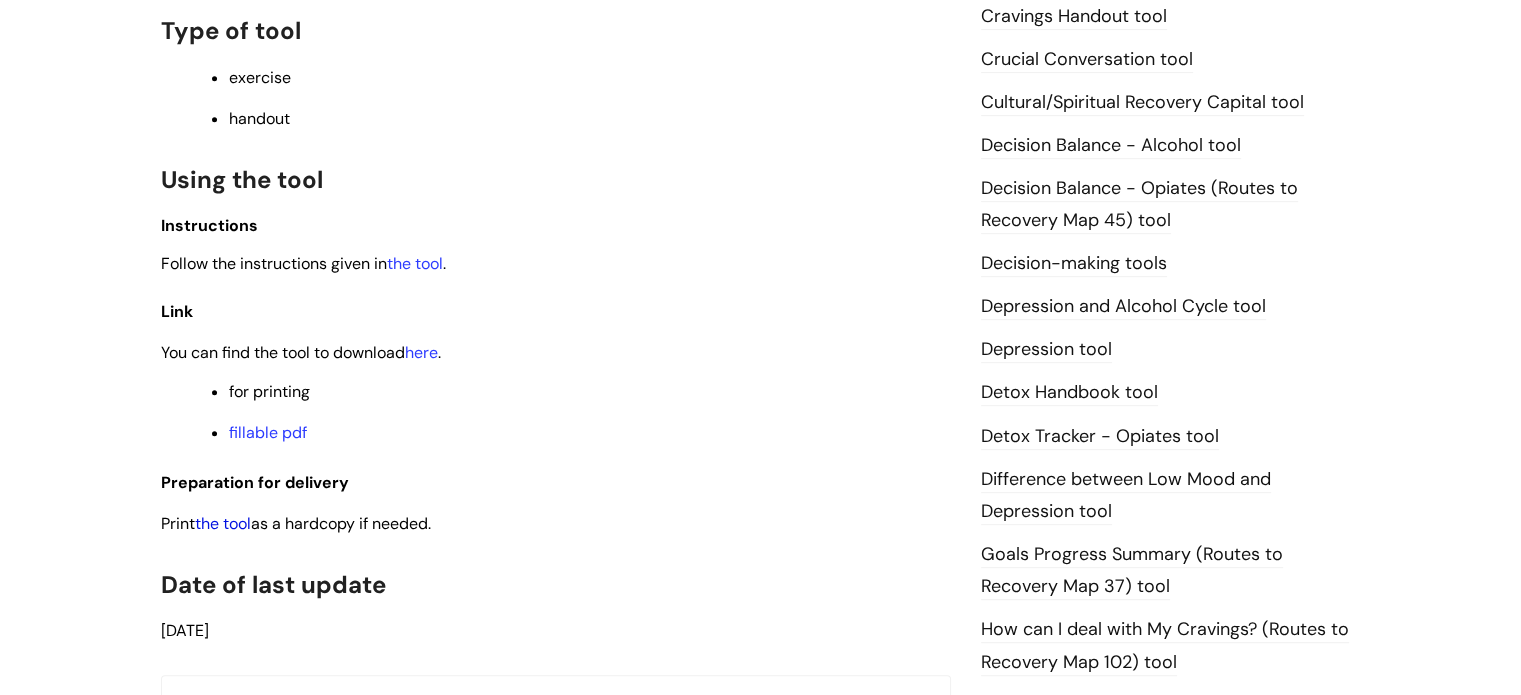 click on "the tool" at bounding box center (223, 523) 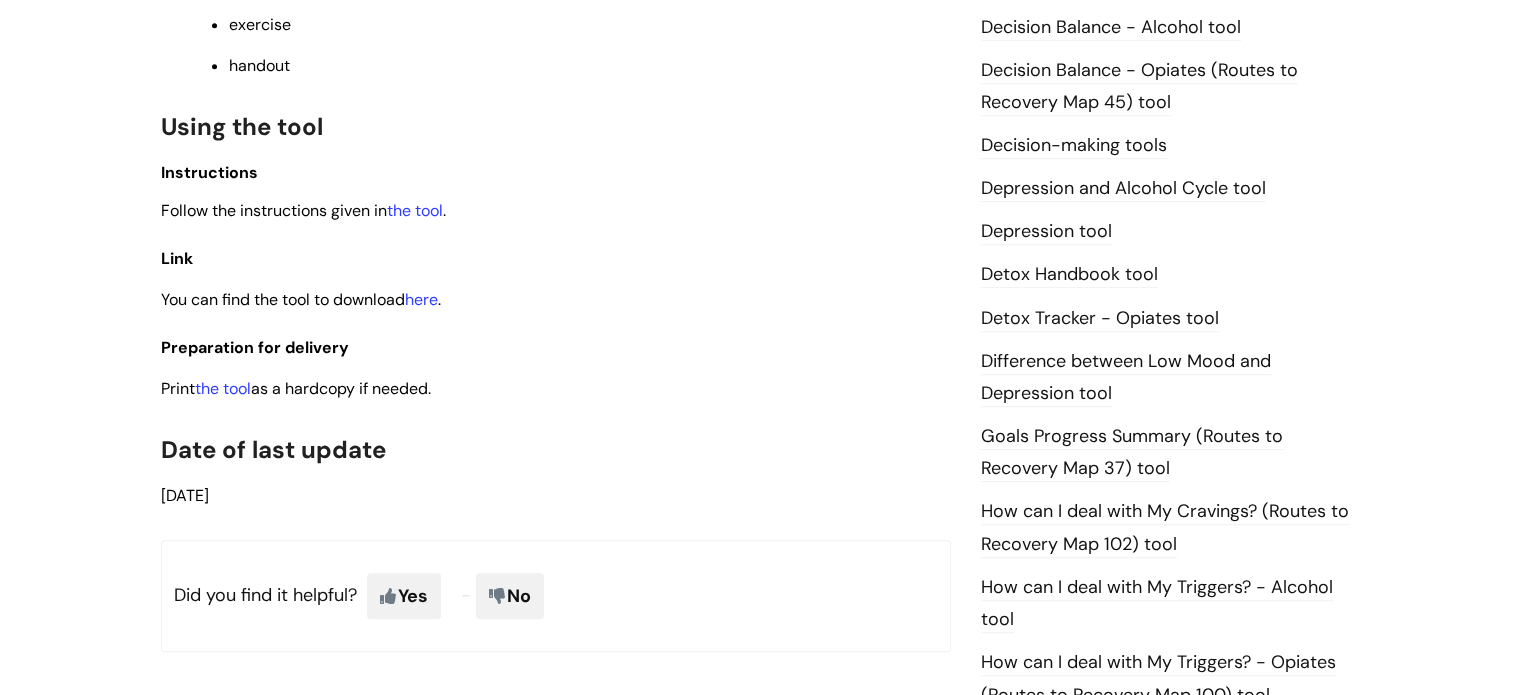 scroll, scrollTop: 1055, scrollLeft: 0, axis: vertical 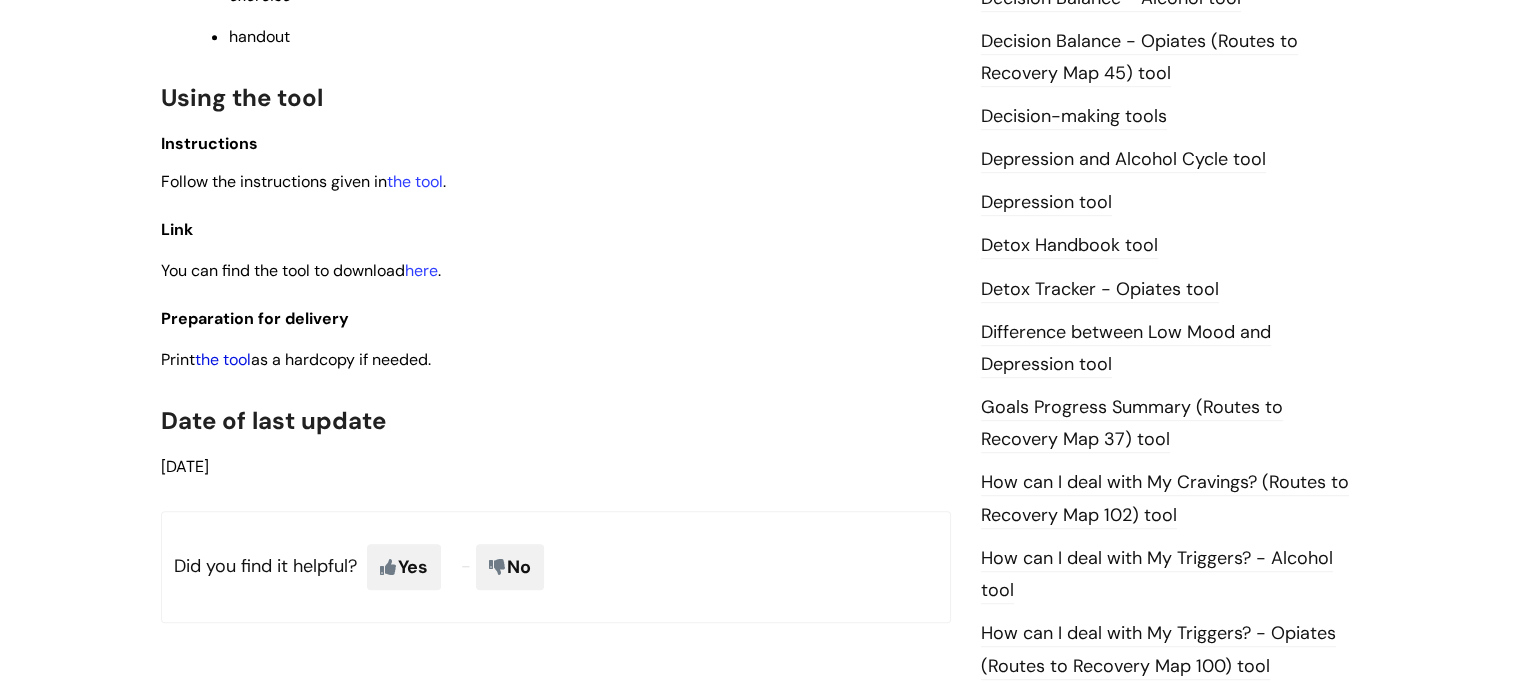 click on "the tool" at bounding box center [223, 359] 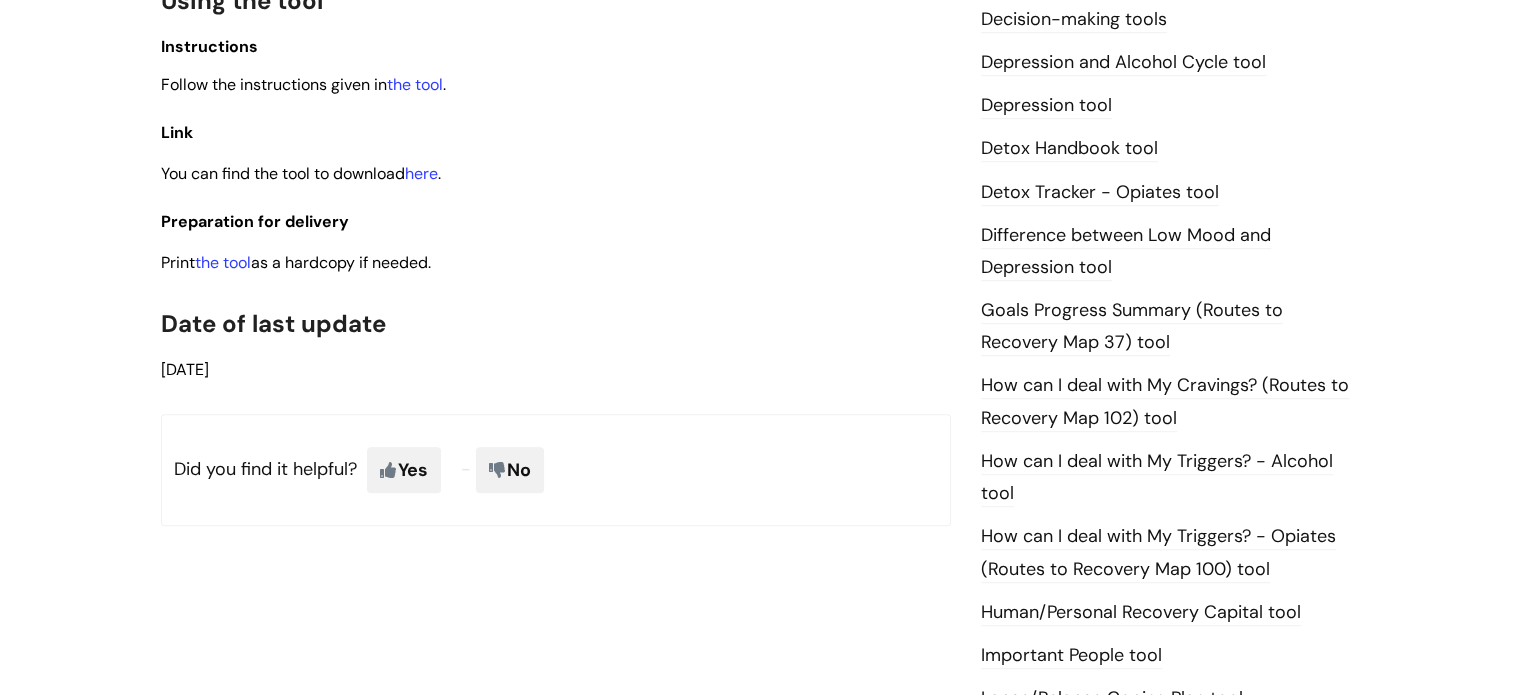 scroll, scrollTop: 1154, scrollLeft: 0, axis: vertical 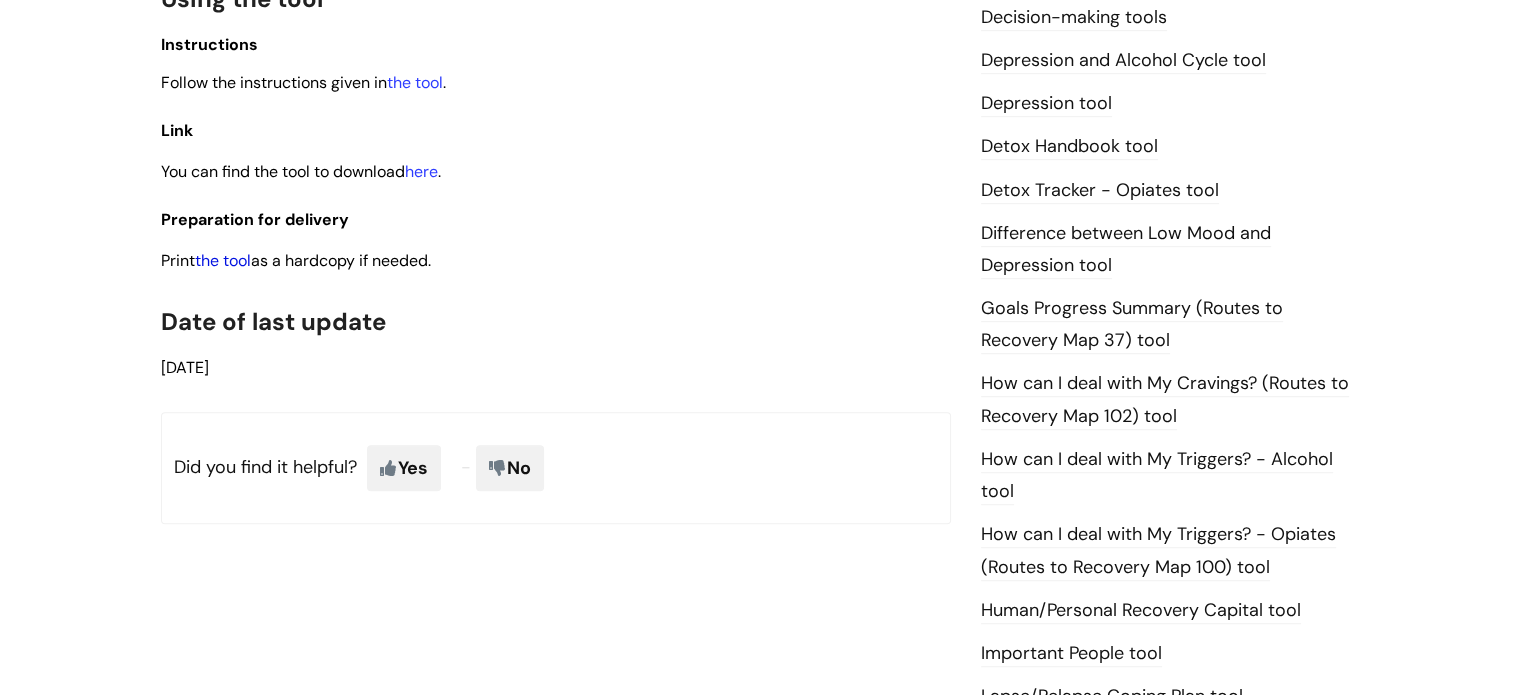 click on "the tool" at bounding box center [223, 260] 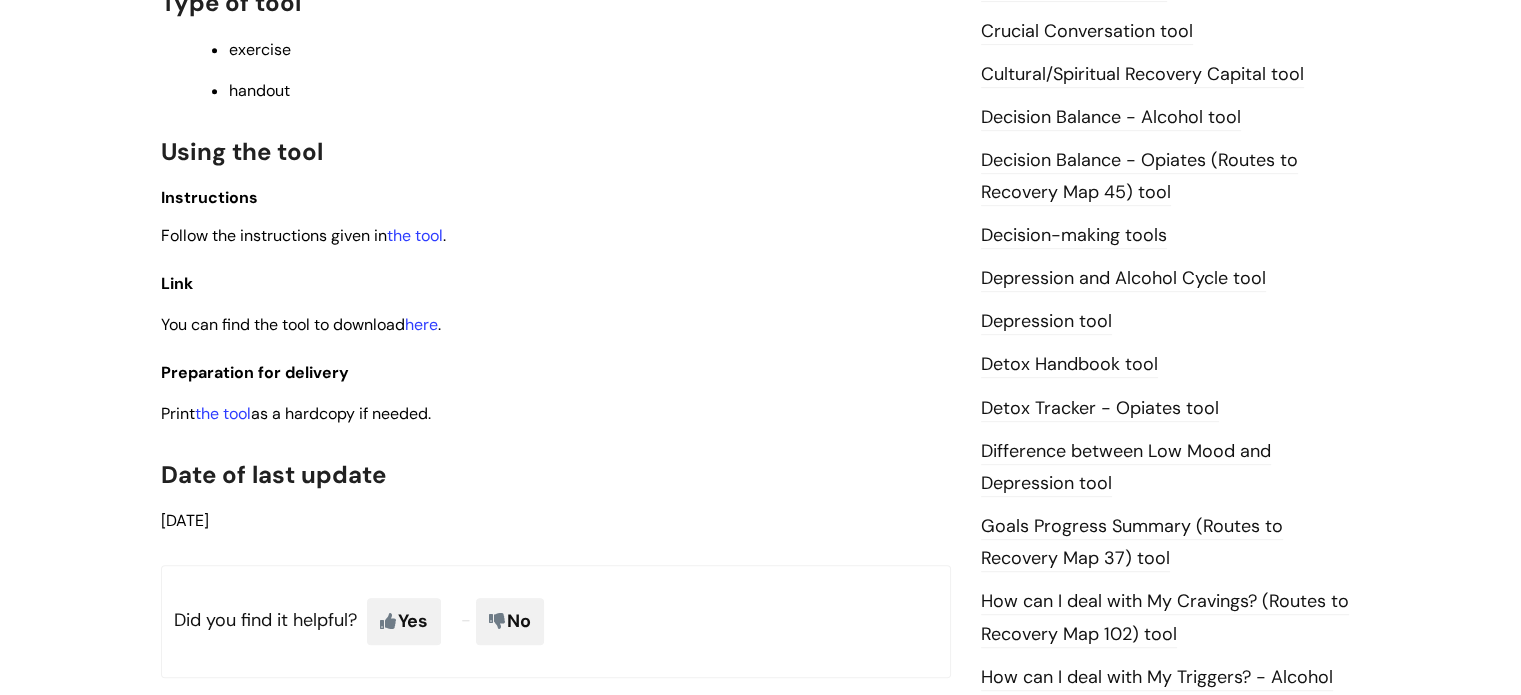 scroll, scrollTop: 1019, scrollLeft: 0, axis: vertical 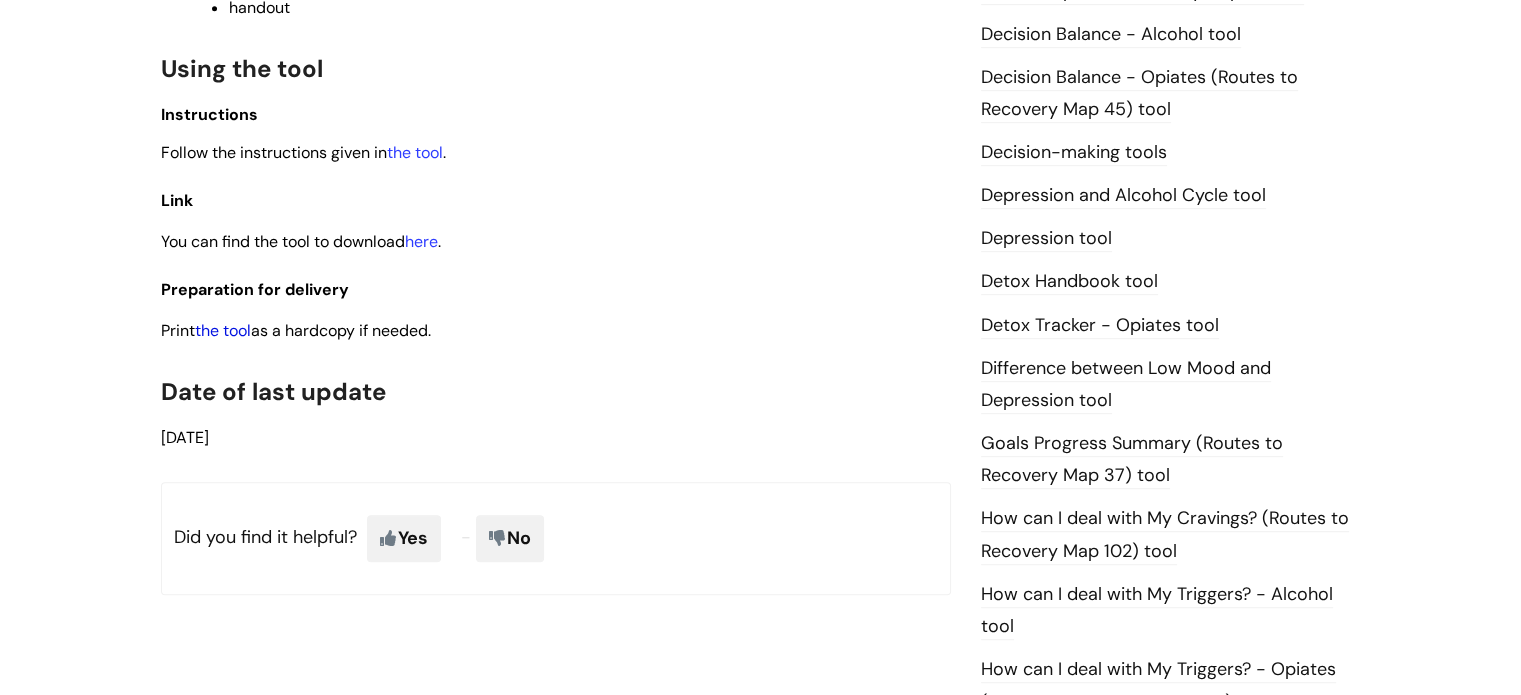click on "the tool" at bounding box center (223, 330) 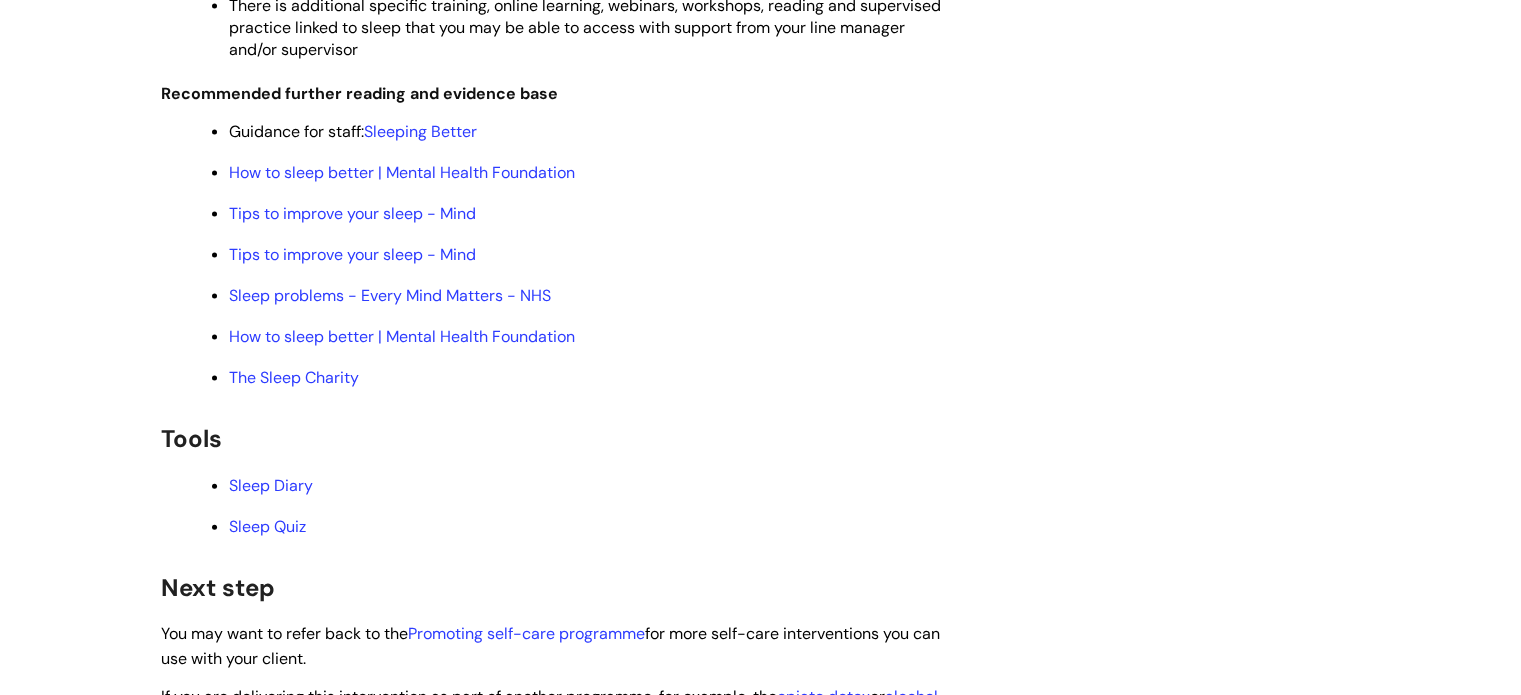 scroll, scrollTop: 4303, scrollLeft: 0, axis: vertical 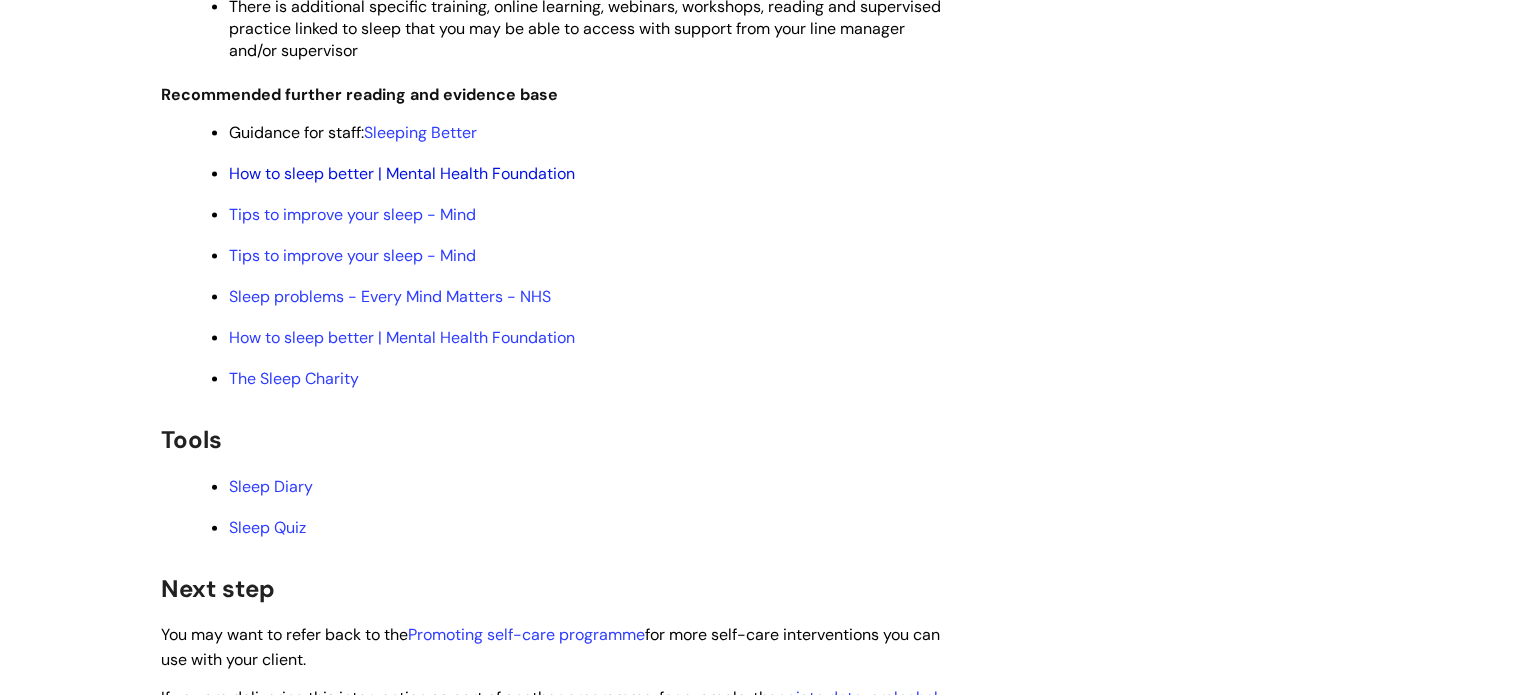click on "How to sleep better | Mental Health Foundation" at bounding box center [402, 173] 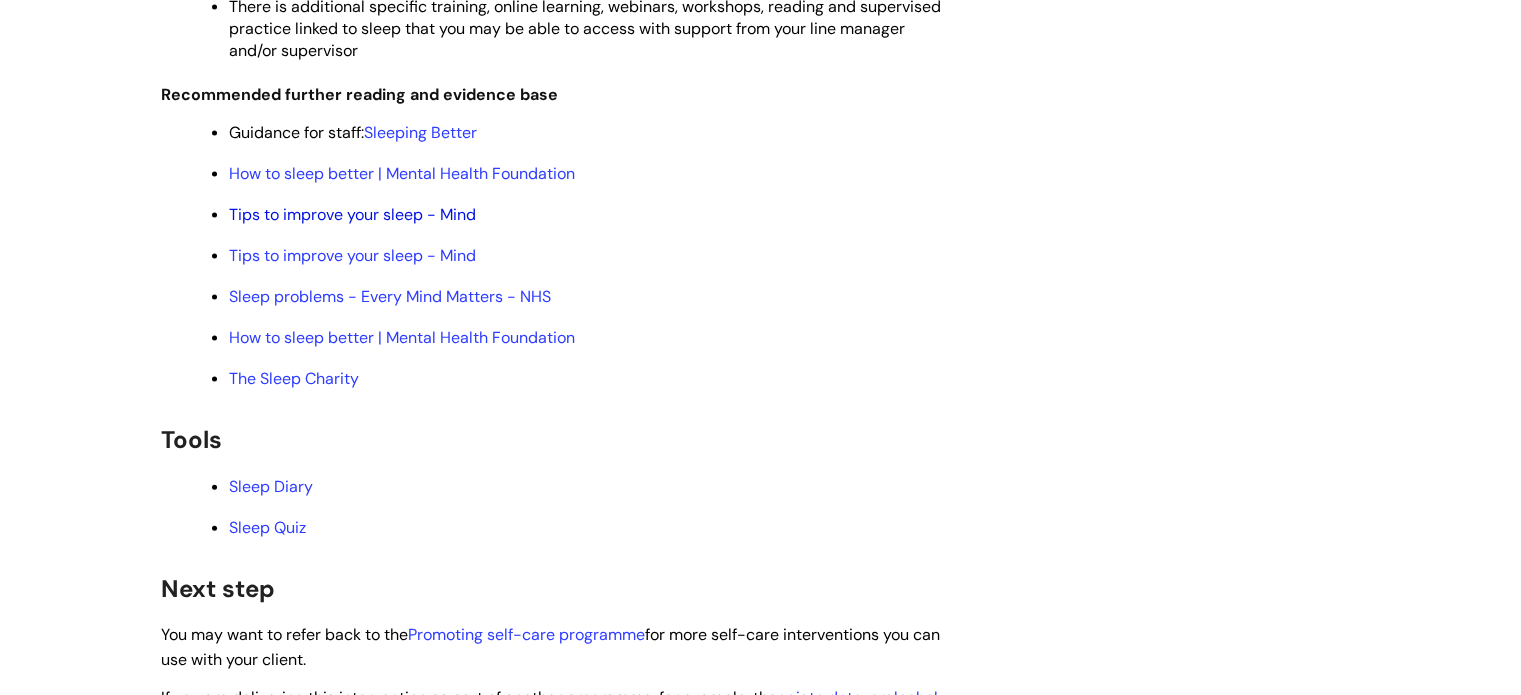 click on "Tips to improve your sleep - Mind" at bounding box center (352, 214) 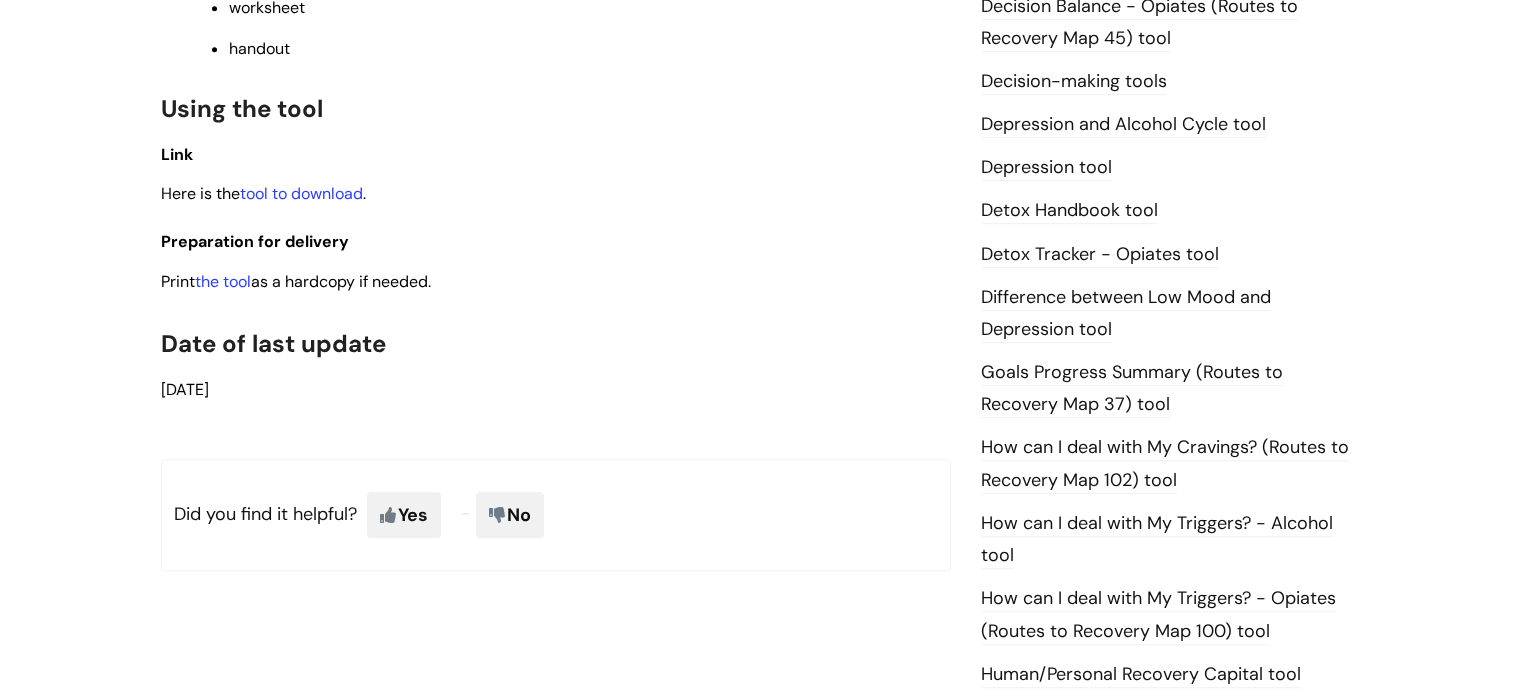 scroll, scrollTop: 1091, scrollLeft: 0, axis: vertical 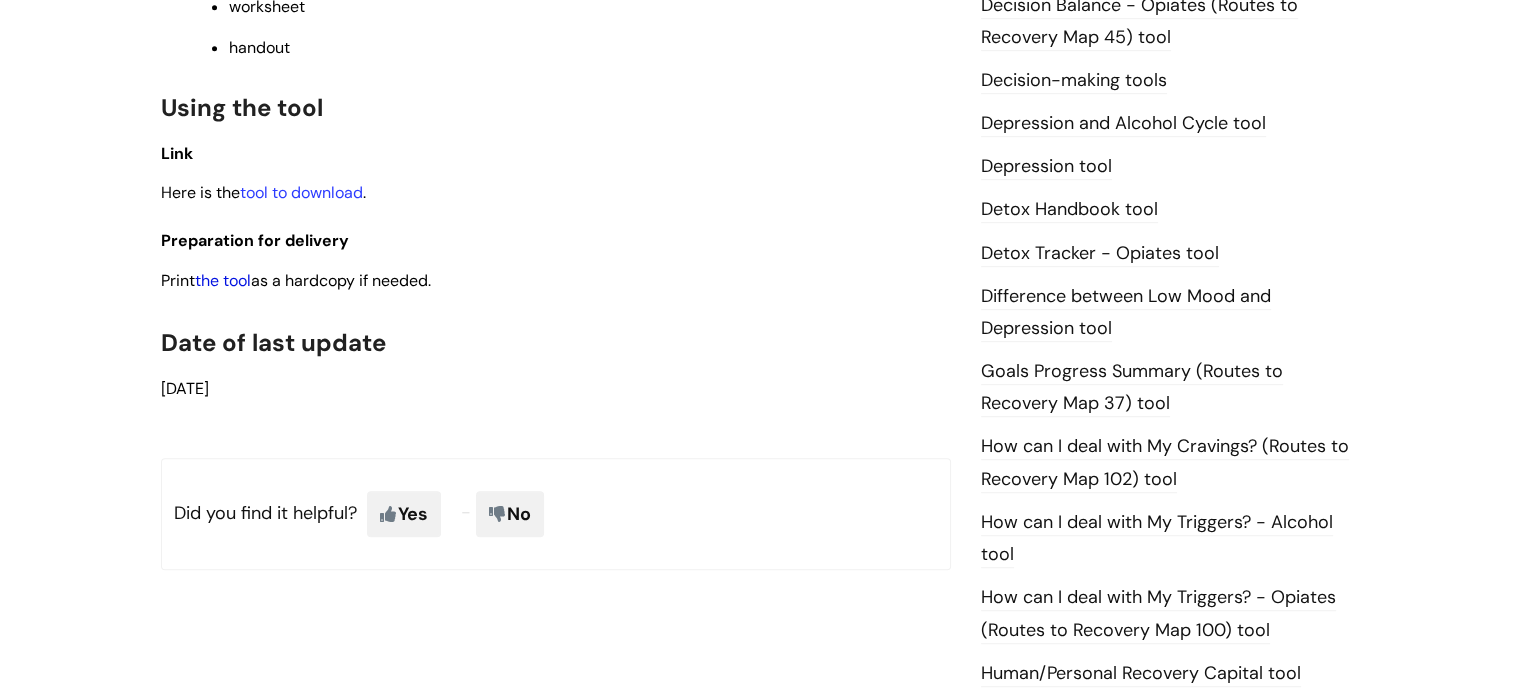 click on "the tool" at bounding box center [223, 280] 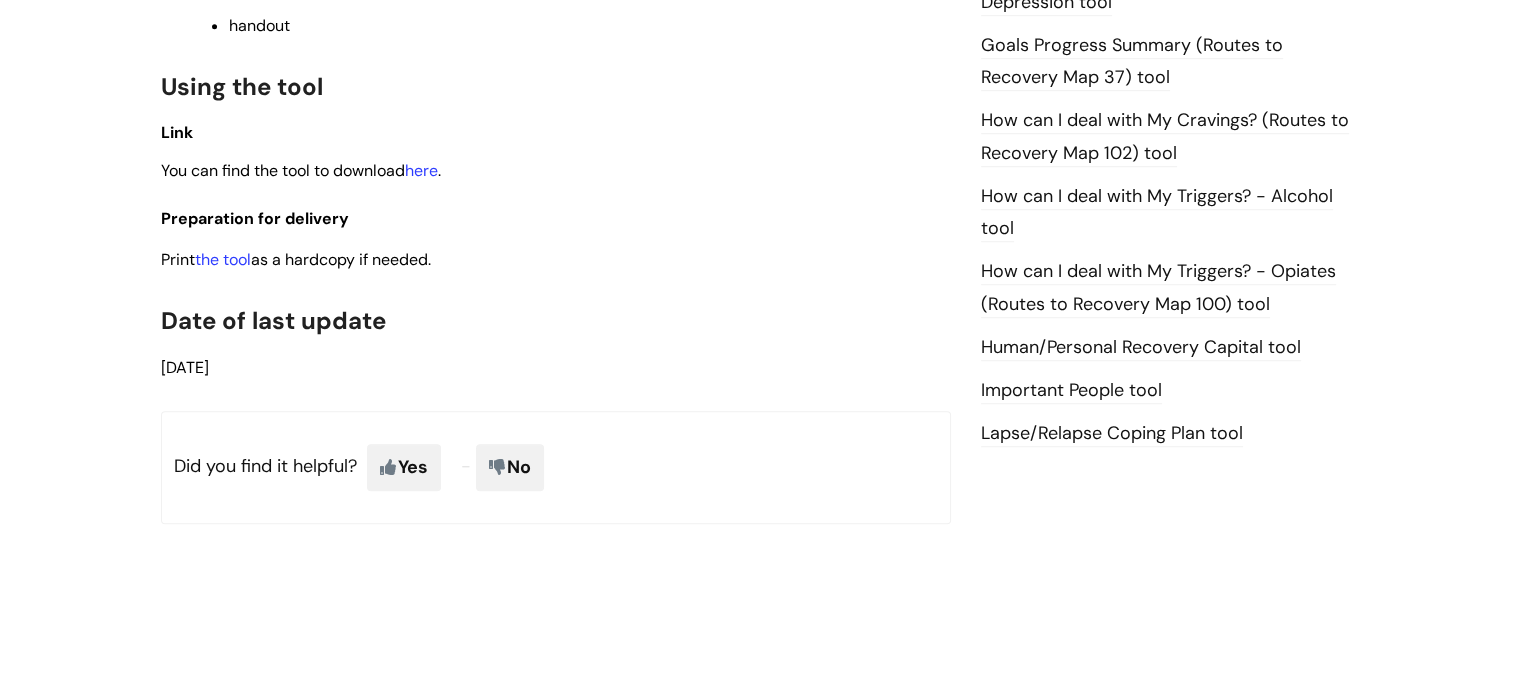 scroll, scrollTop: 1399, scrollLeft: 0, axis: vertical 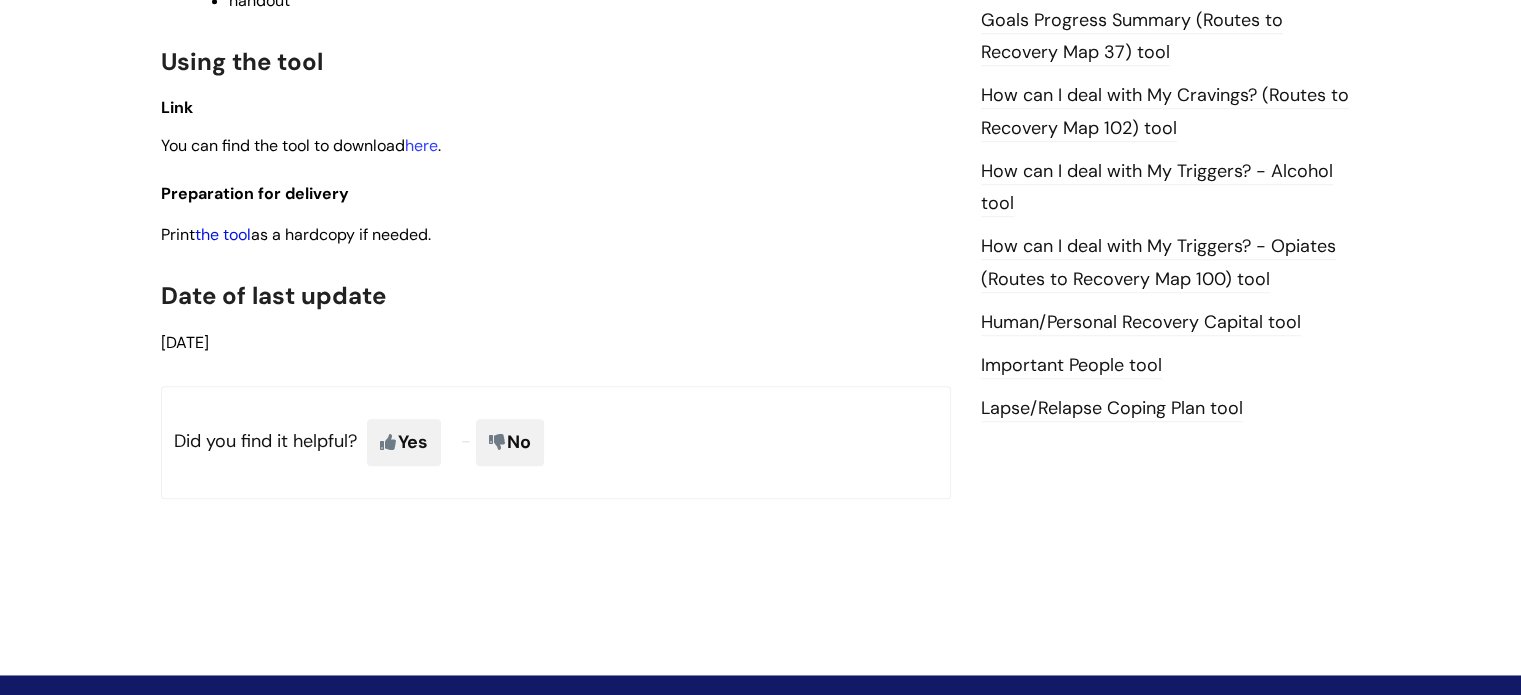 click on "the tool" at bounding box center [223, 234] 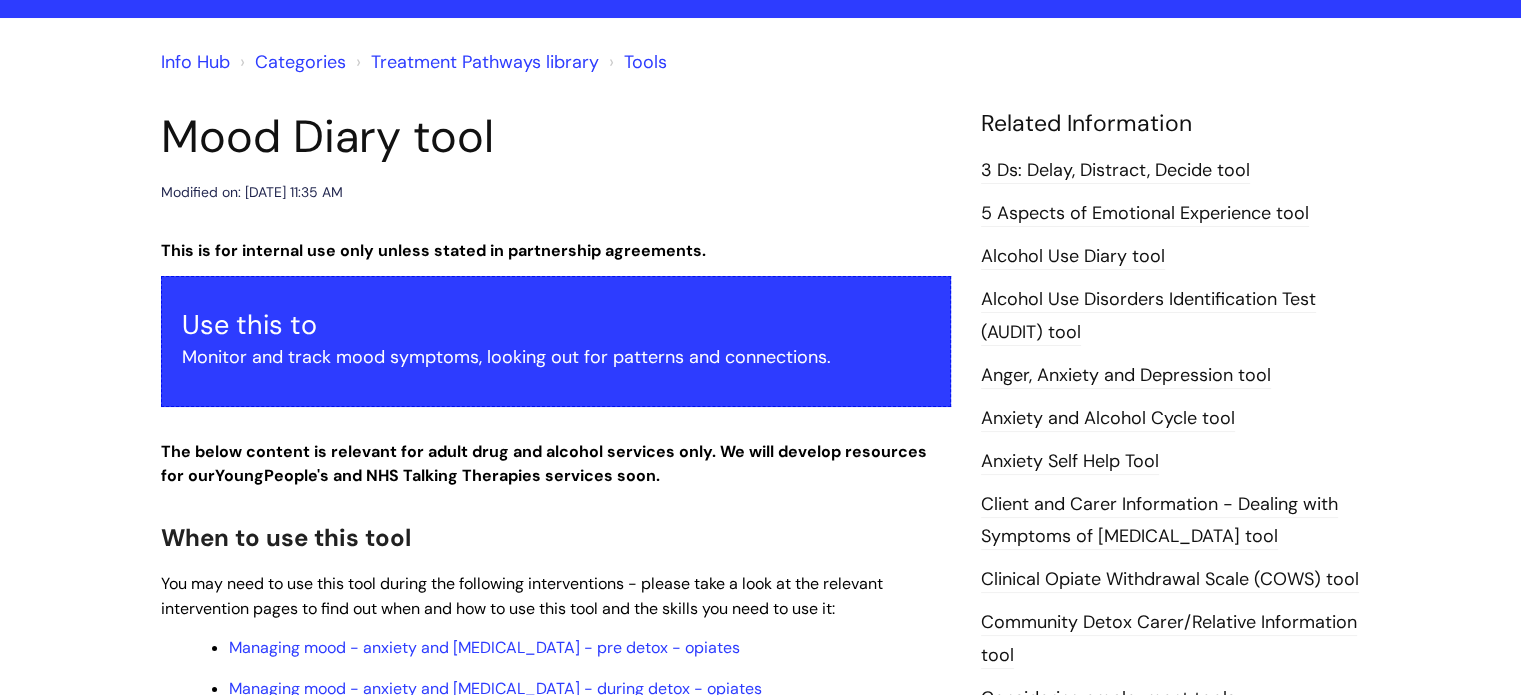 scroll, scrollTop: 132, scrollLeft: 0, axis: vertical 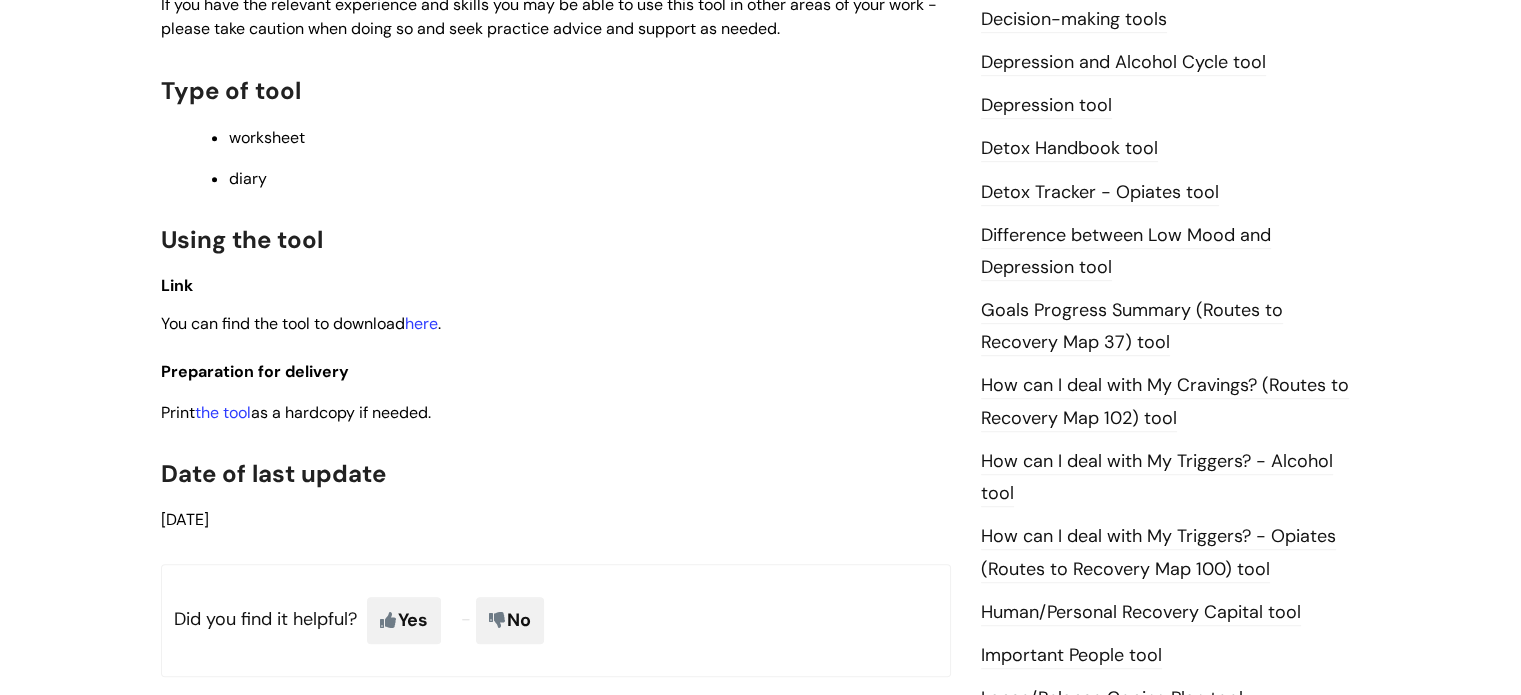 click on "Preparation for delivery" at bounding box center [556, 367] 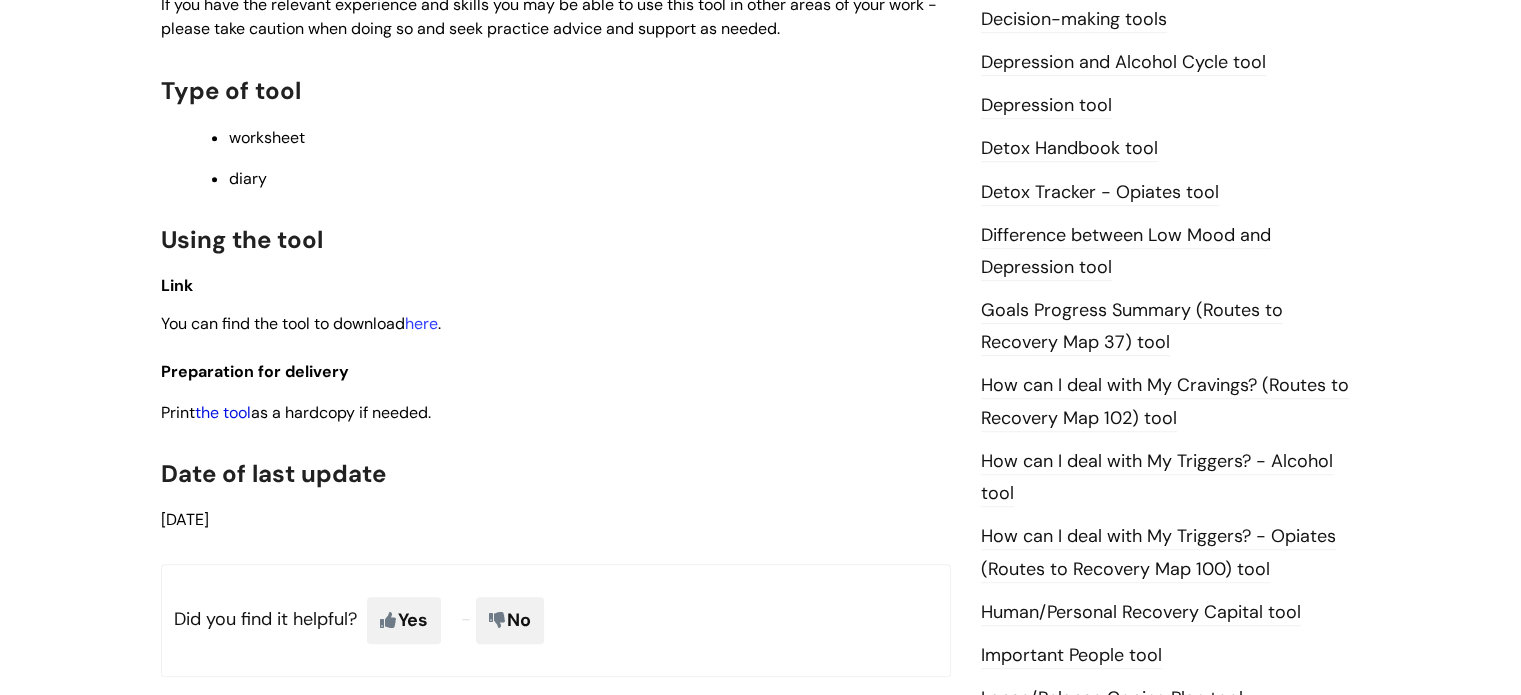 click on "the tool" at bounding box center [223, 412] 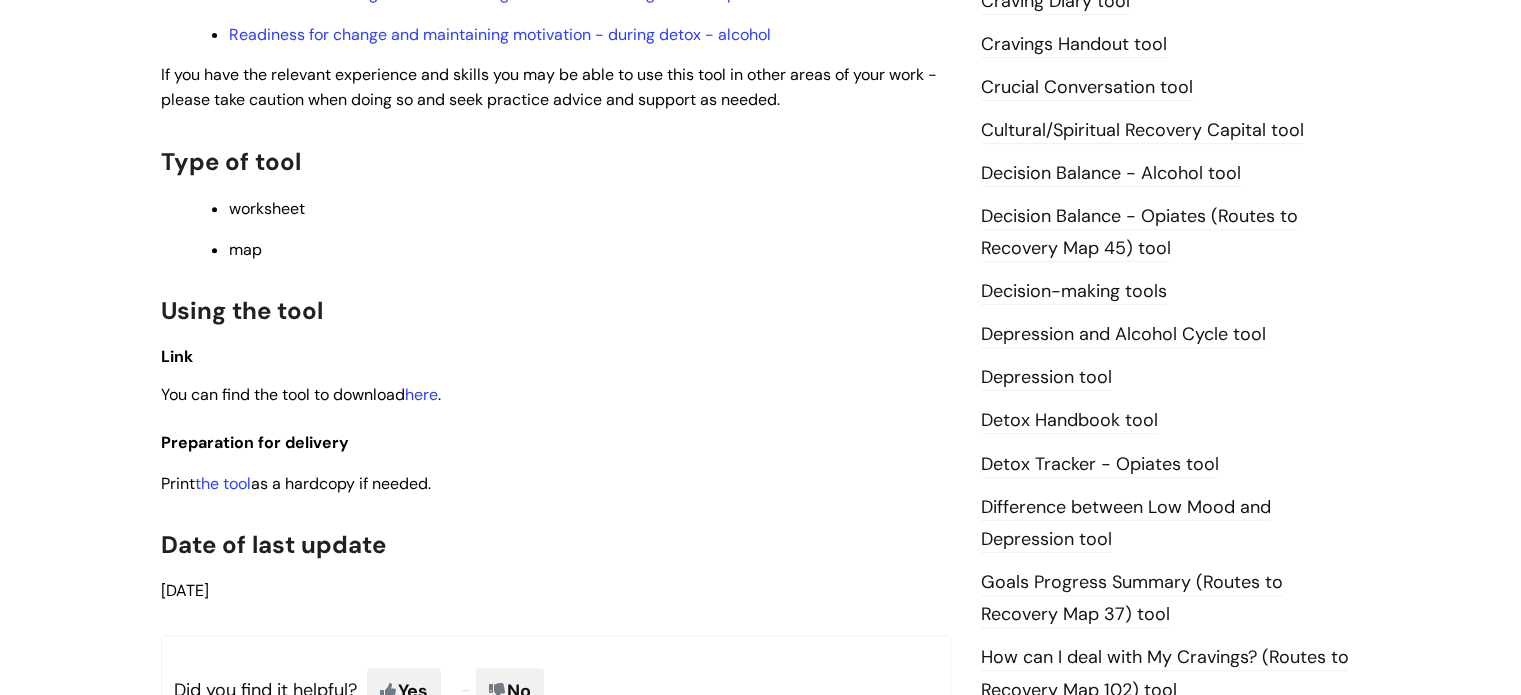 scroll, scrollTop: 988, scrollLeft: 0, axis: vertical 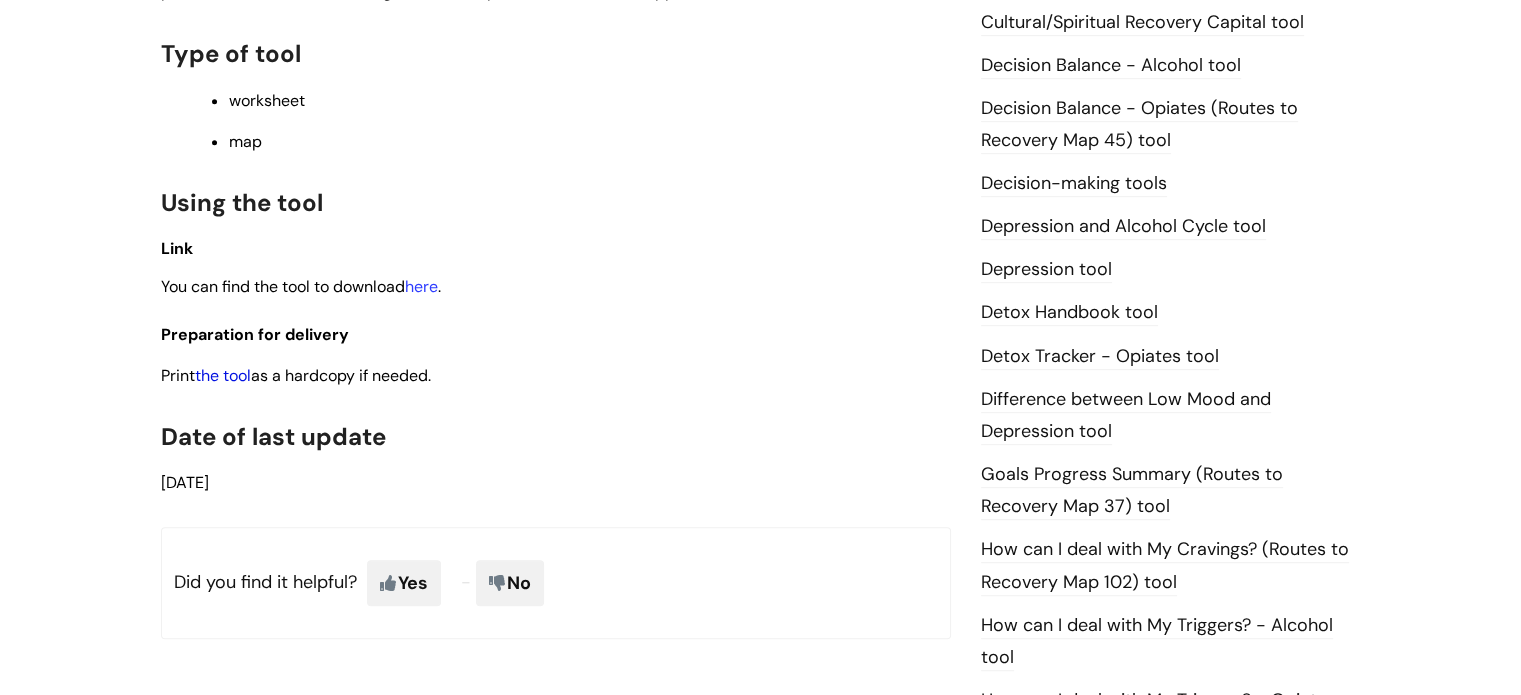 click on "the tool" at bounding box center [223, 375] 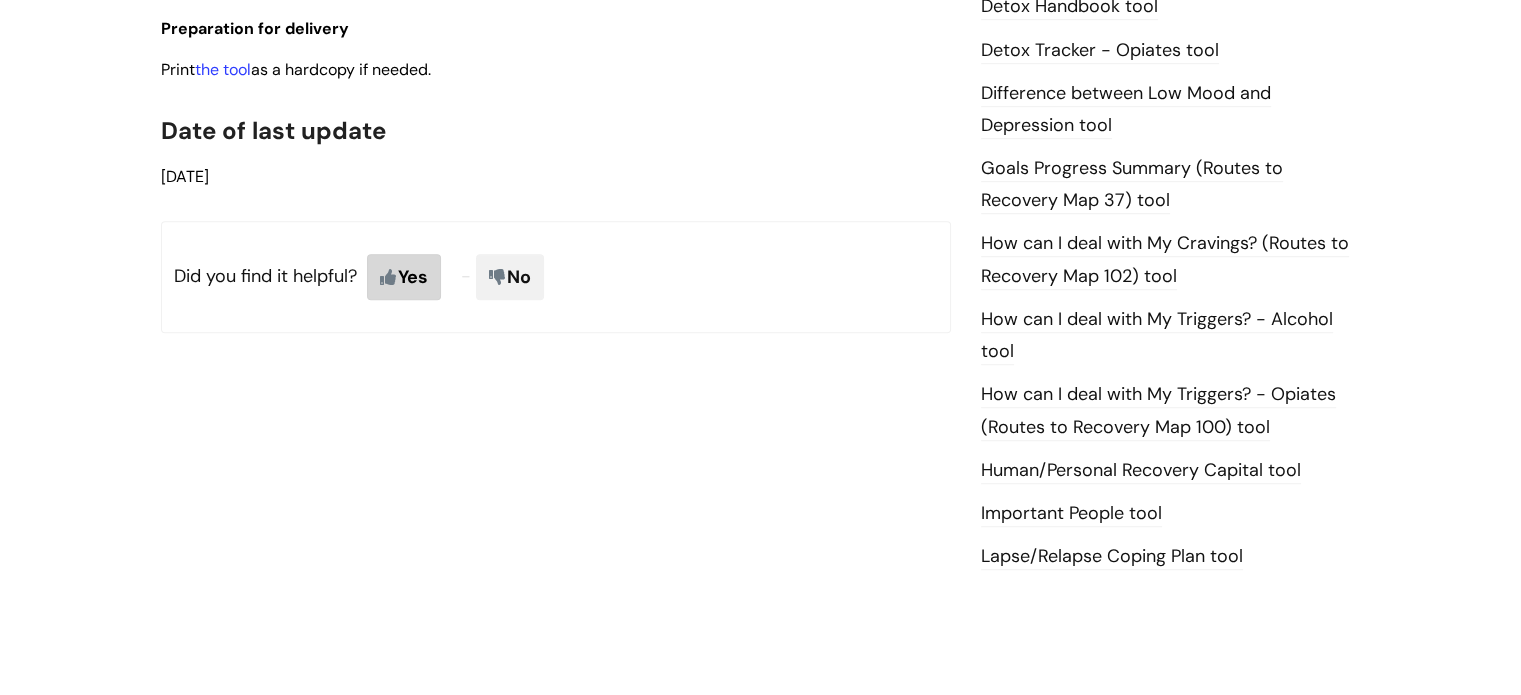 scroll, scrollTop: 1298, scrollLeft: 0, axis: vertical 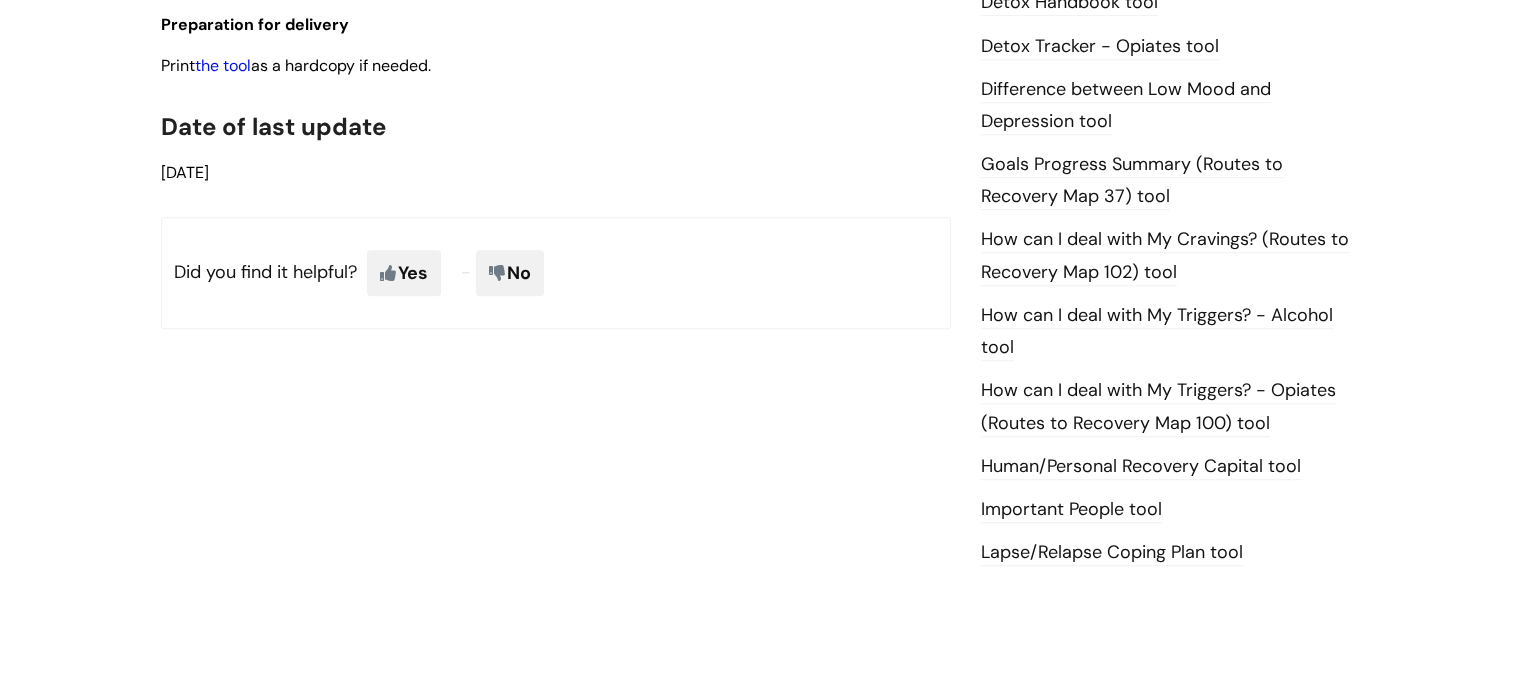 click on "the tool" at bounding box center (223, 65) 